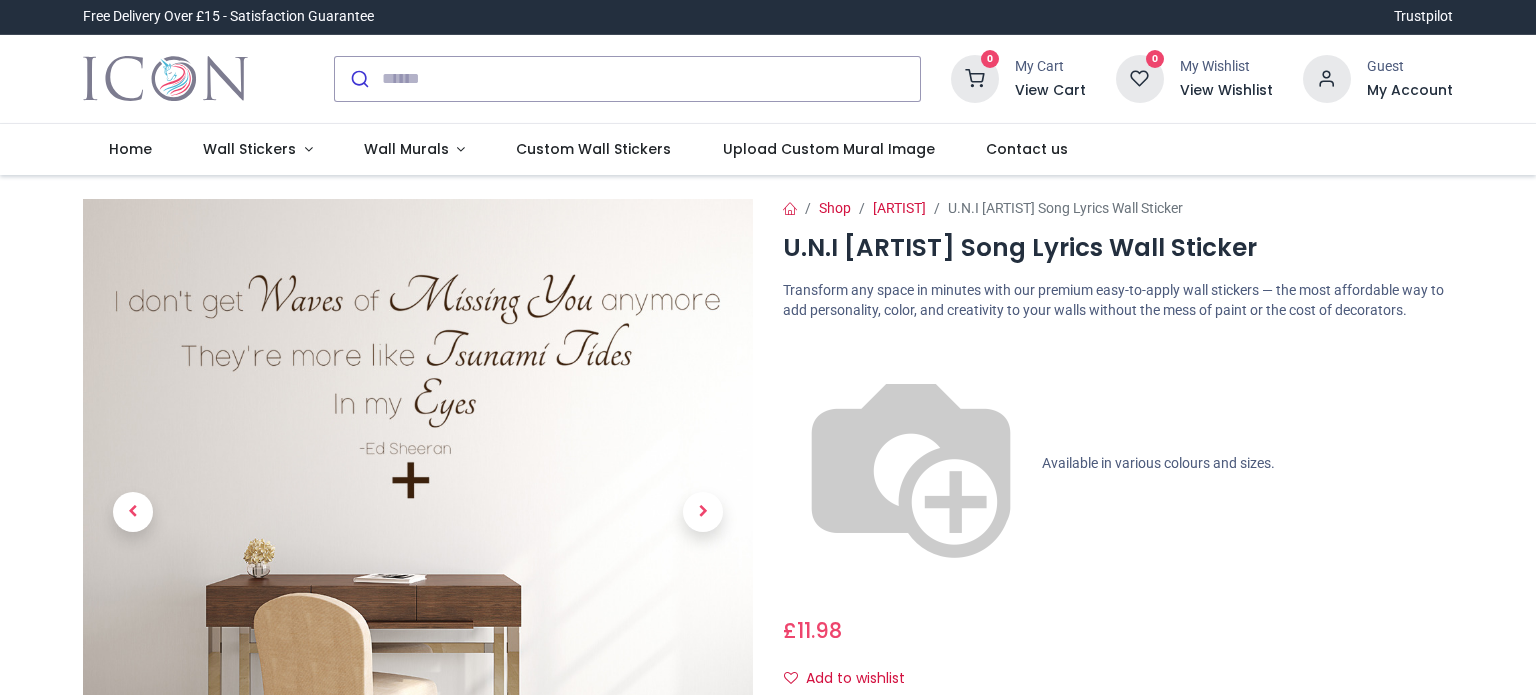 scroll, scrollTop: 0, scrollLeft: 0, axis: both 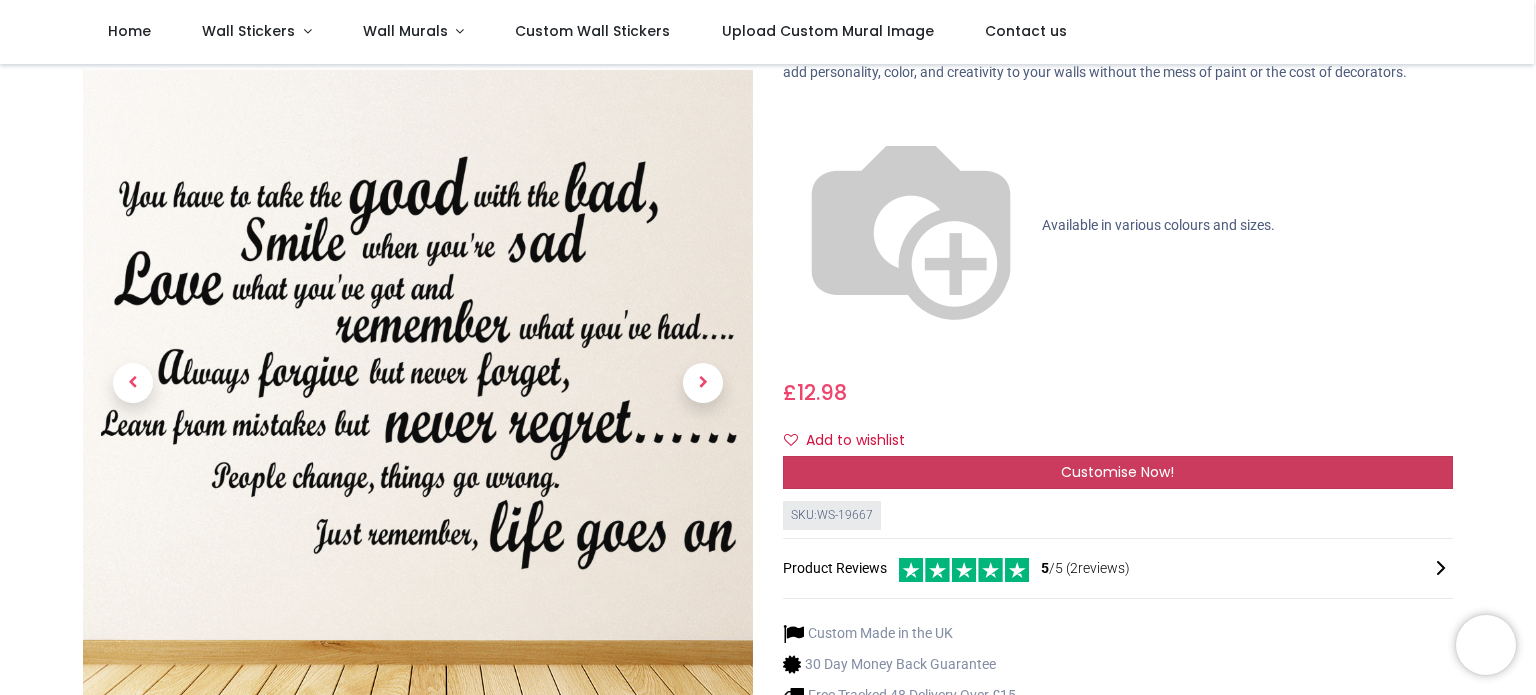 click on "Customise Now!" at bounding box center (1117, 472) 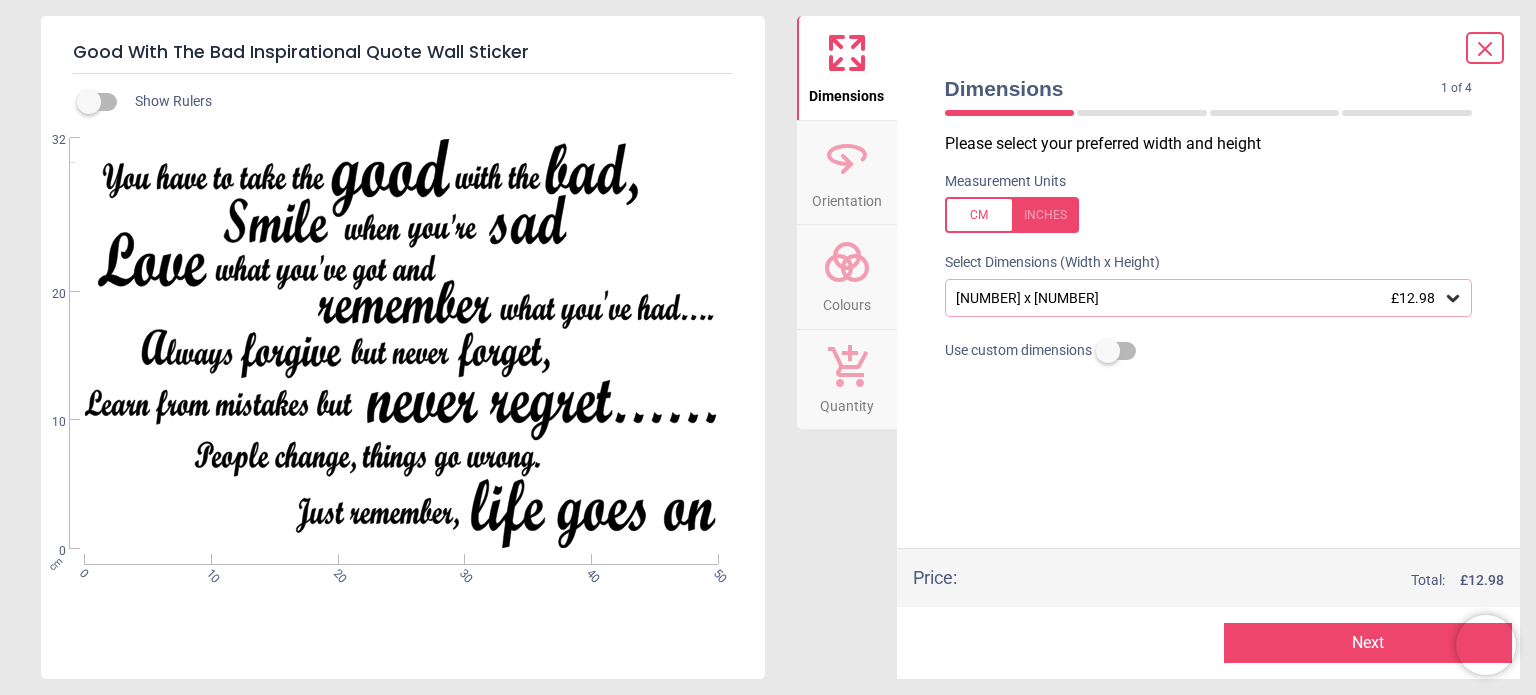 click 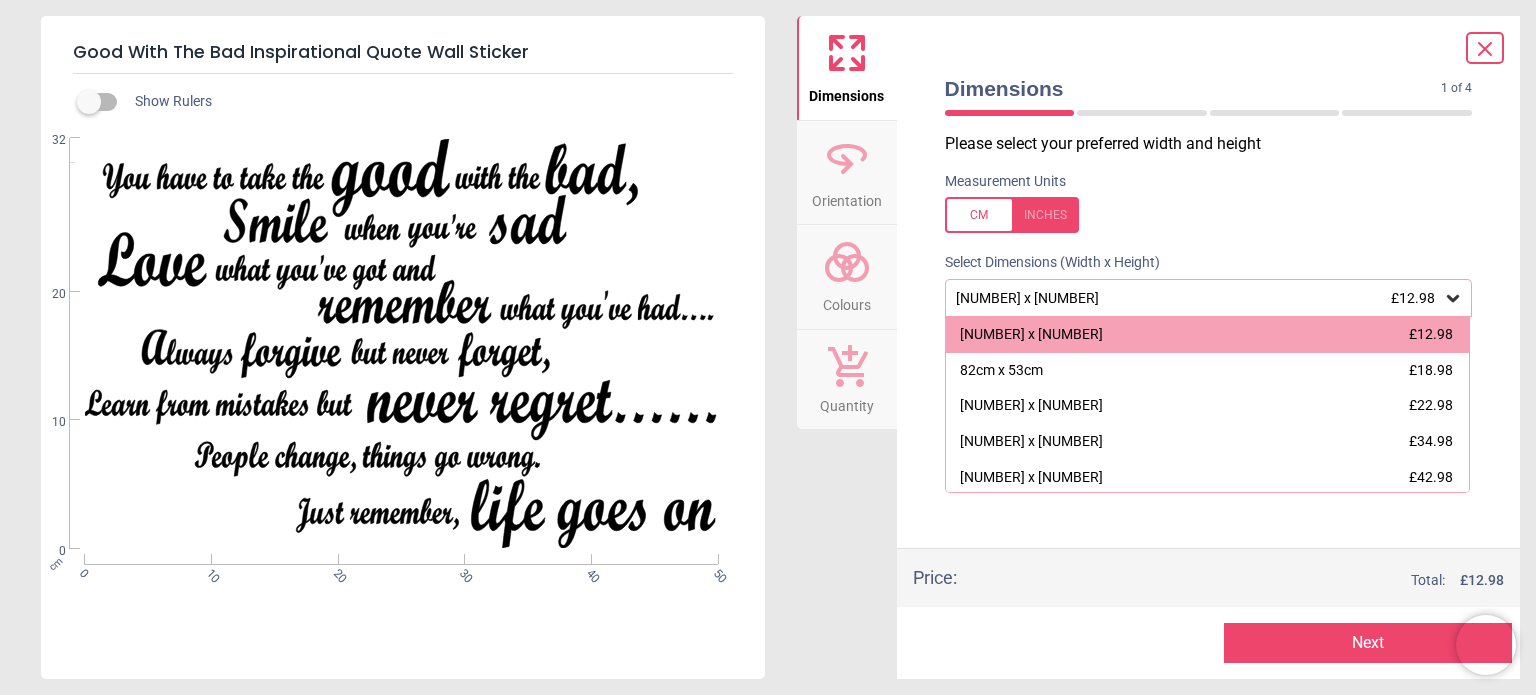 click 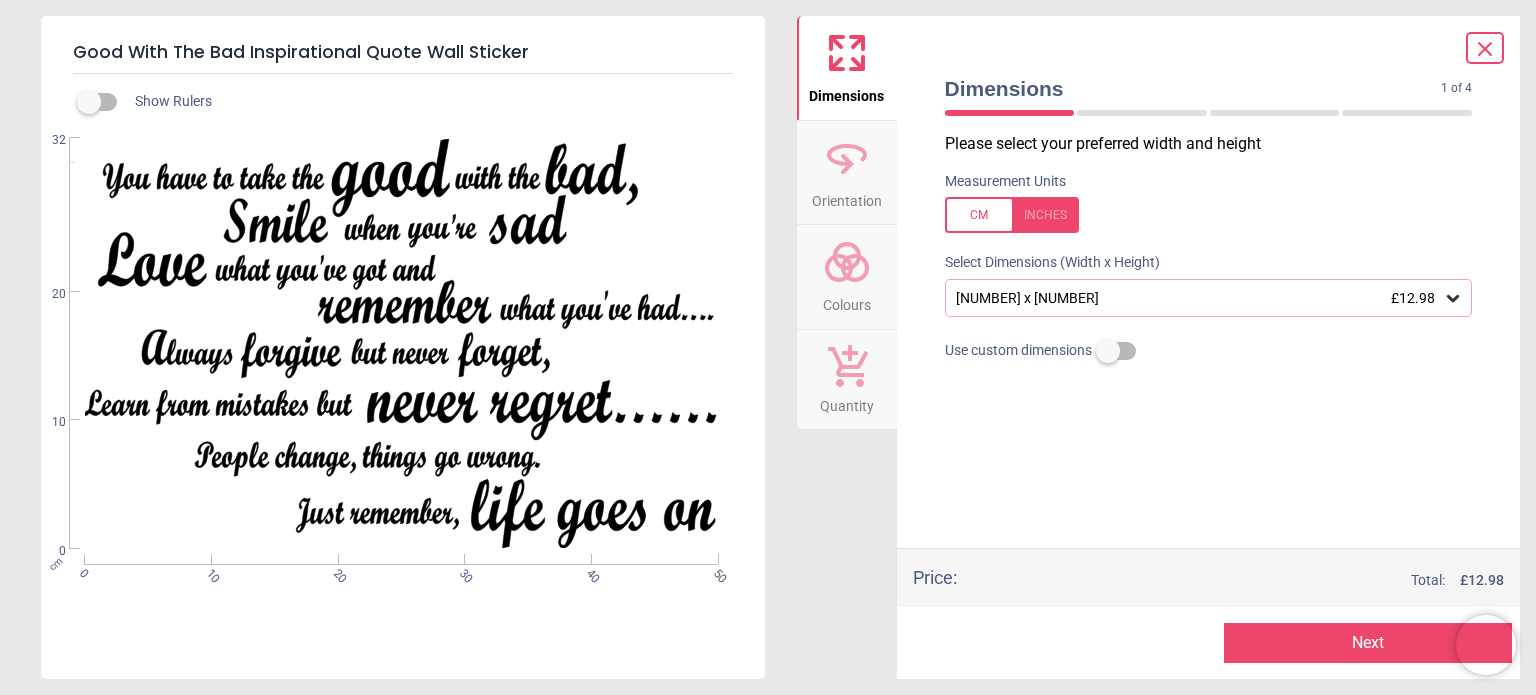 click on "Next" at bounding box center [1368, 643] 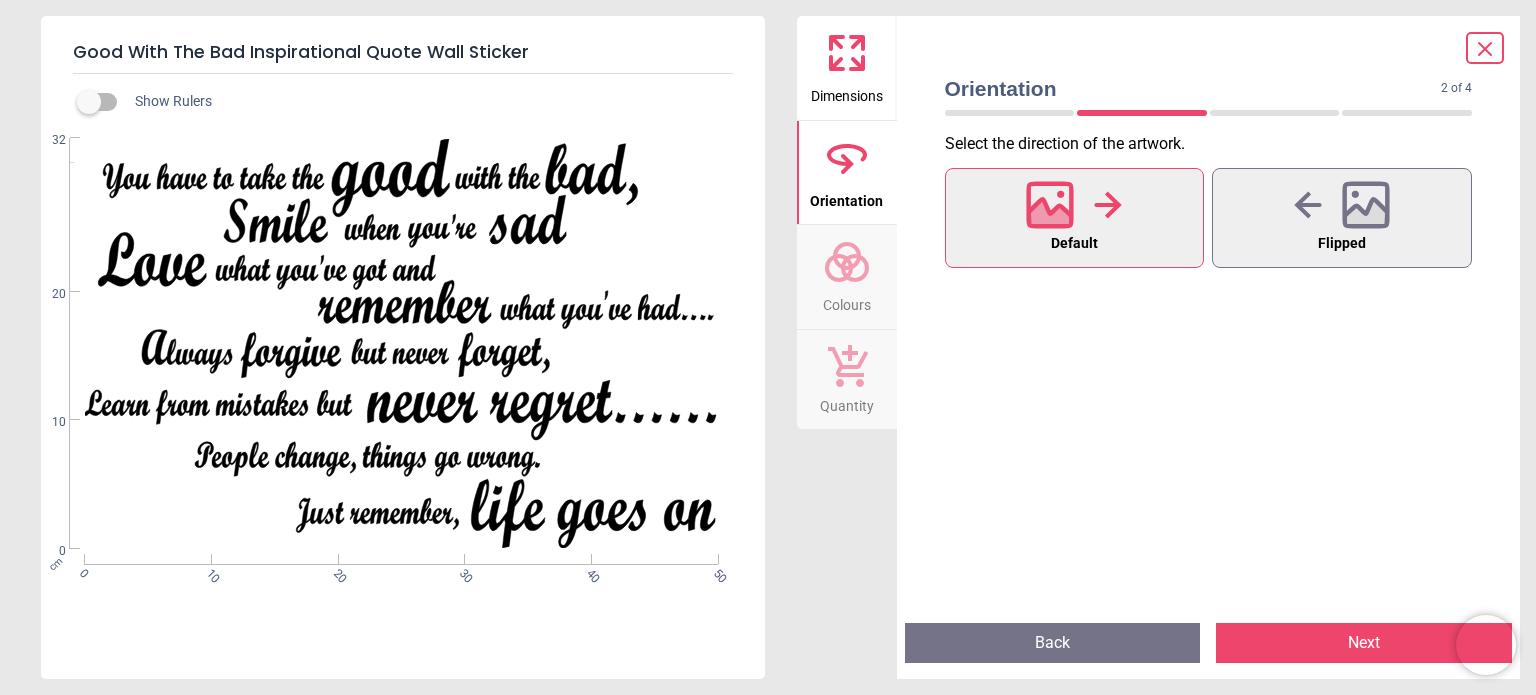 click on "Next" at bounding box center [1364, 643] 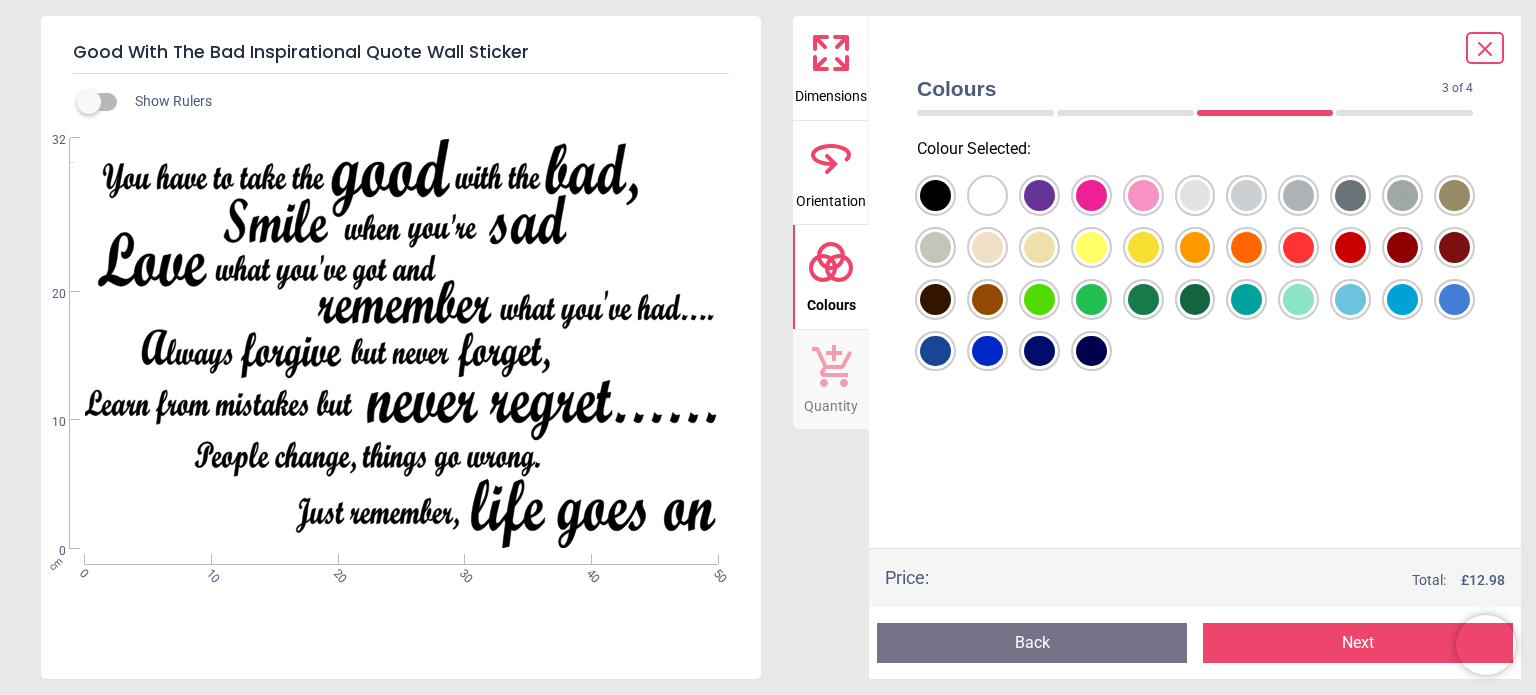 click at bounding box center (935, 195) 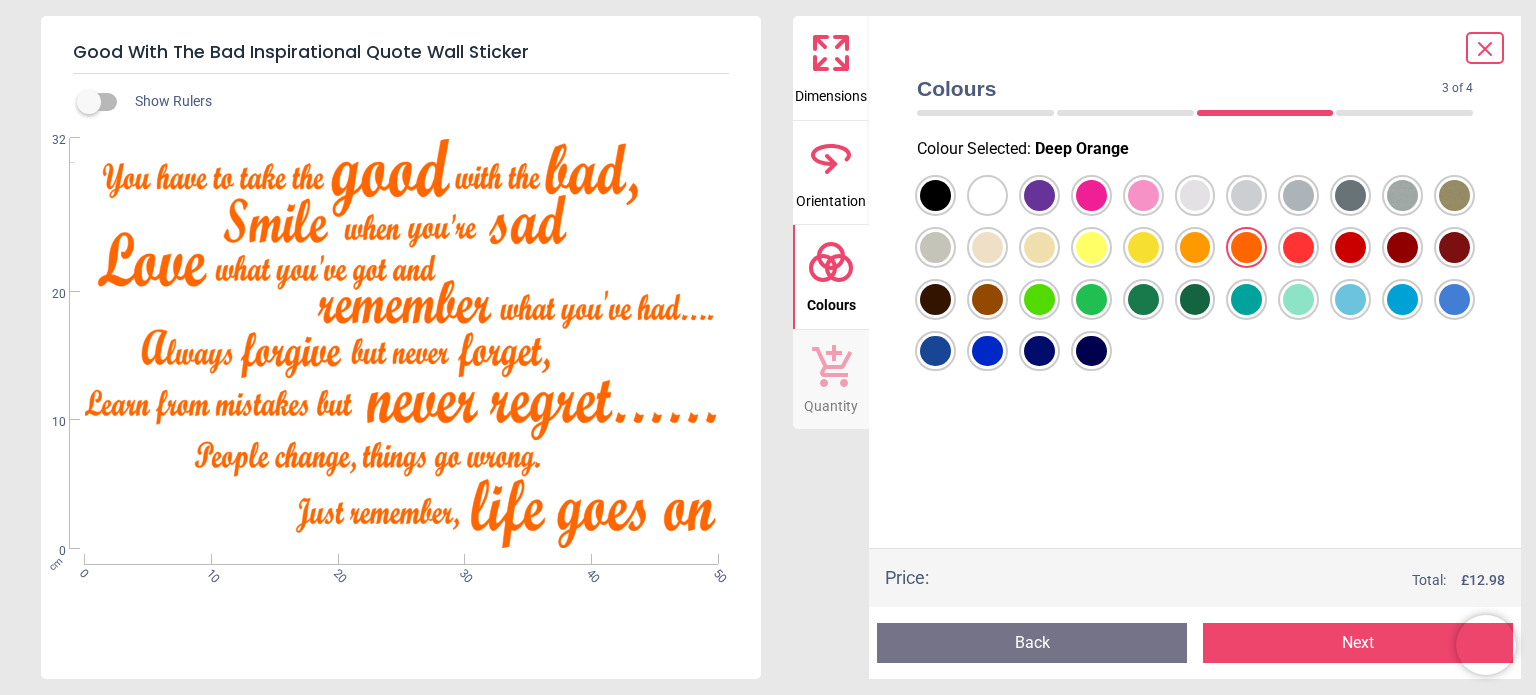 click at bounding box center (935, 195) 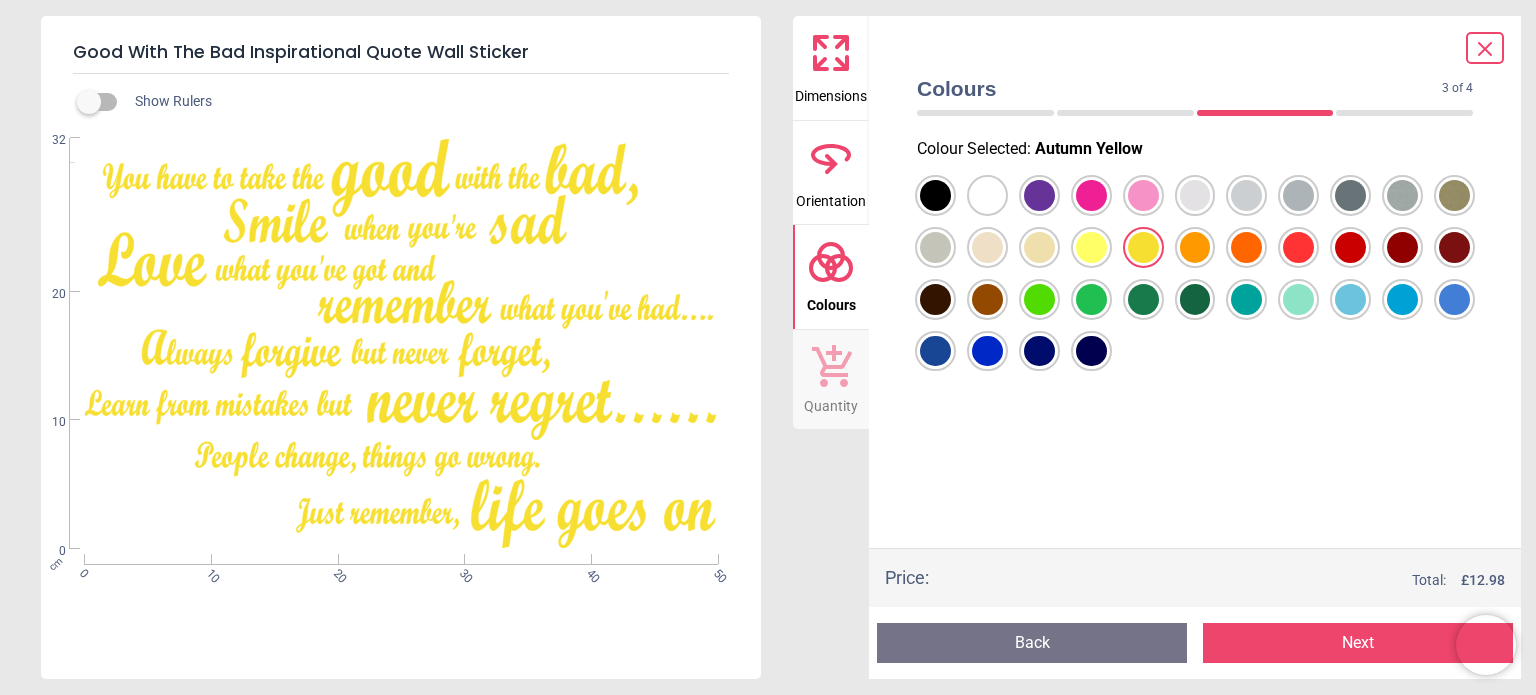 click at bounding box center (935, 195) 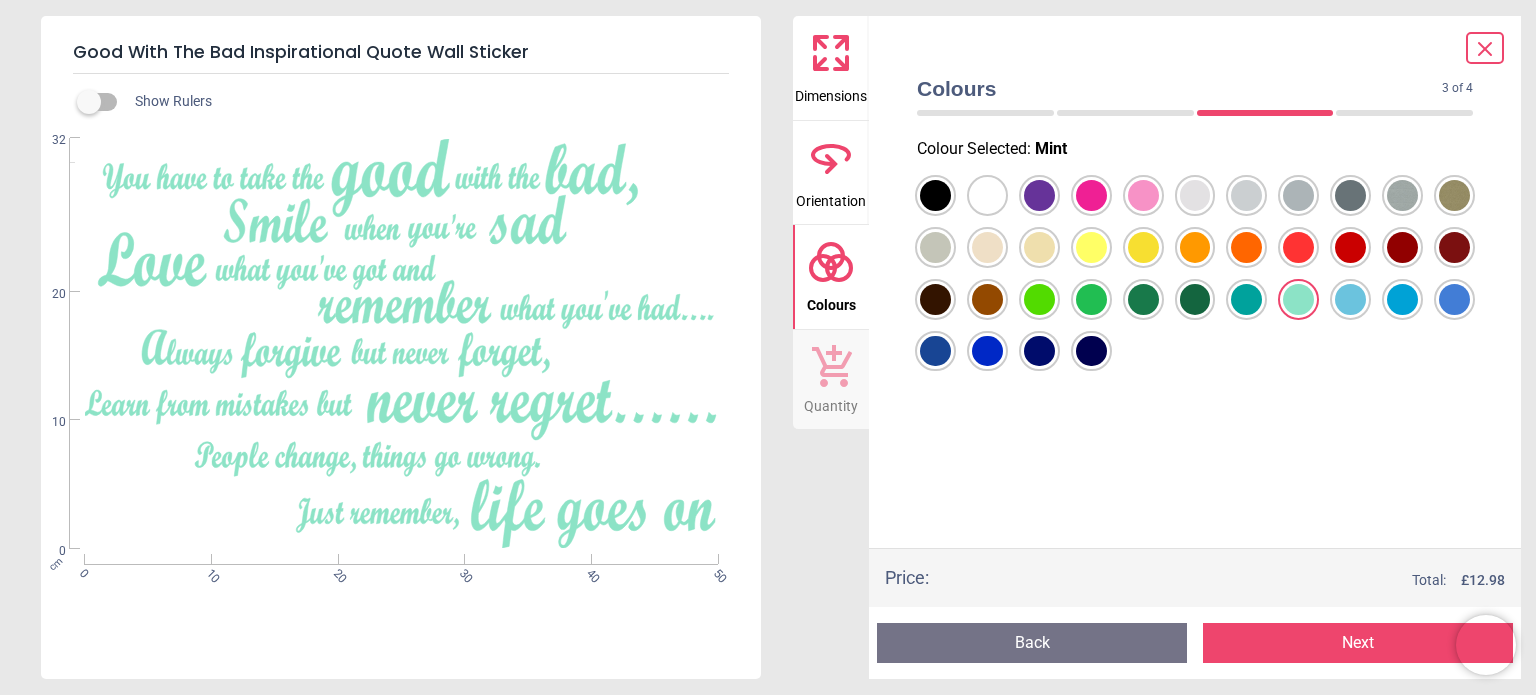 click at bounding box center (935, 195) 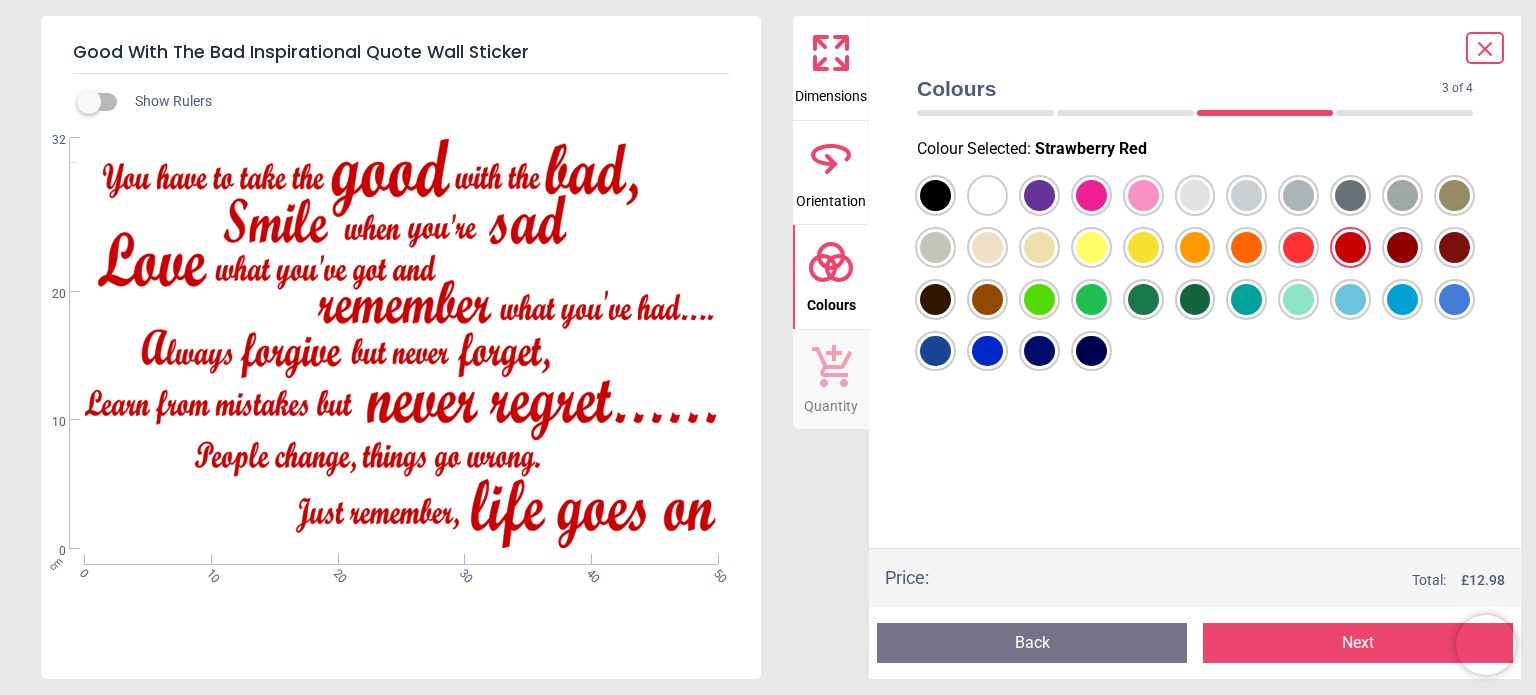click at bounding box center (935, 195) 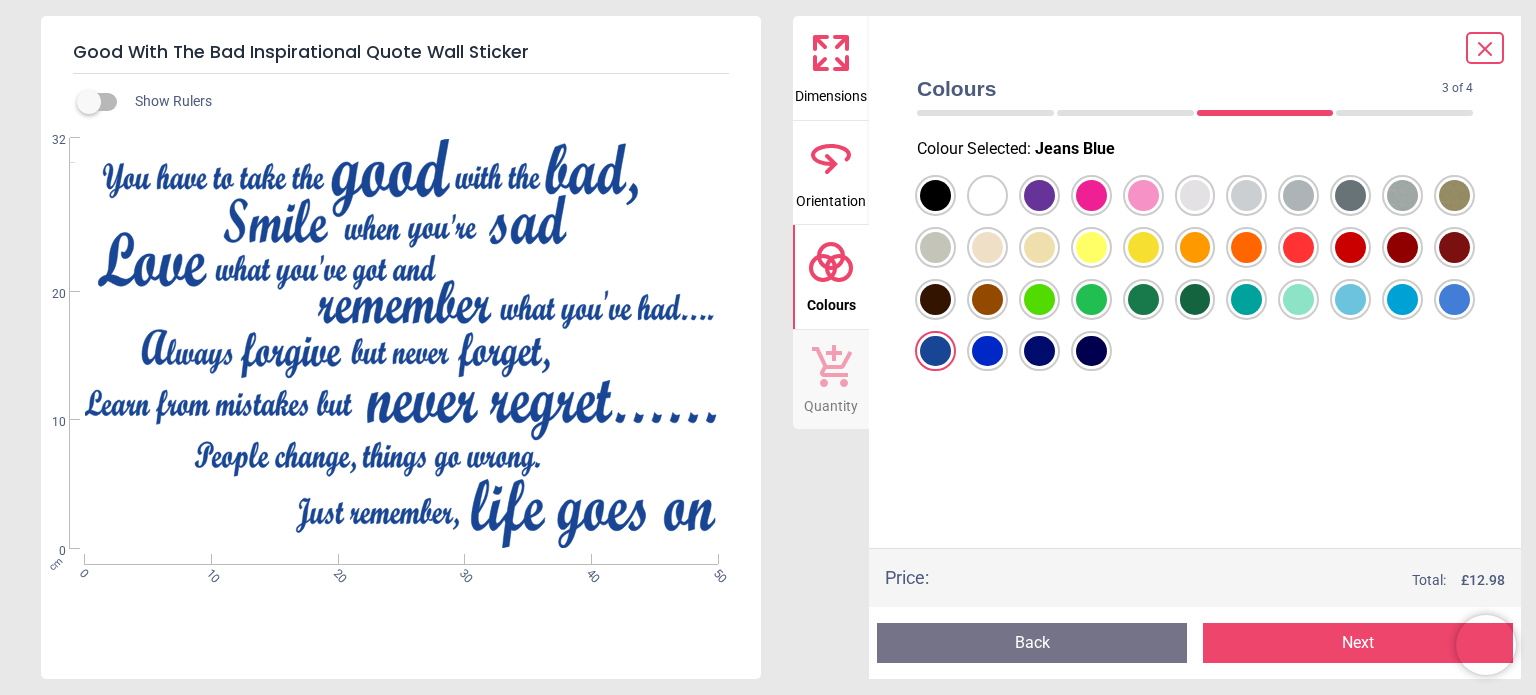 click at bounding box center [935, 195] 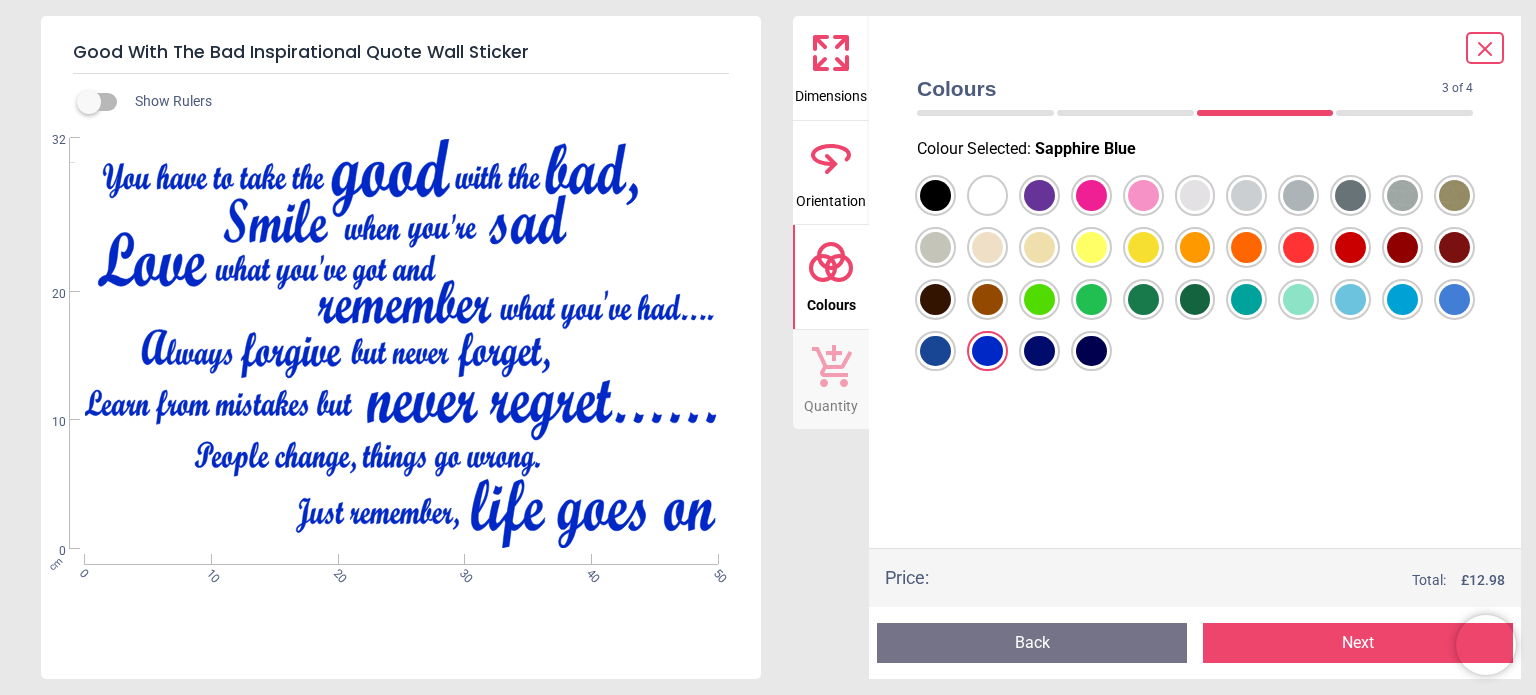 click at bounding box center (935, 195) 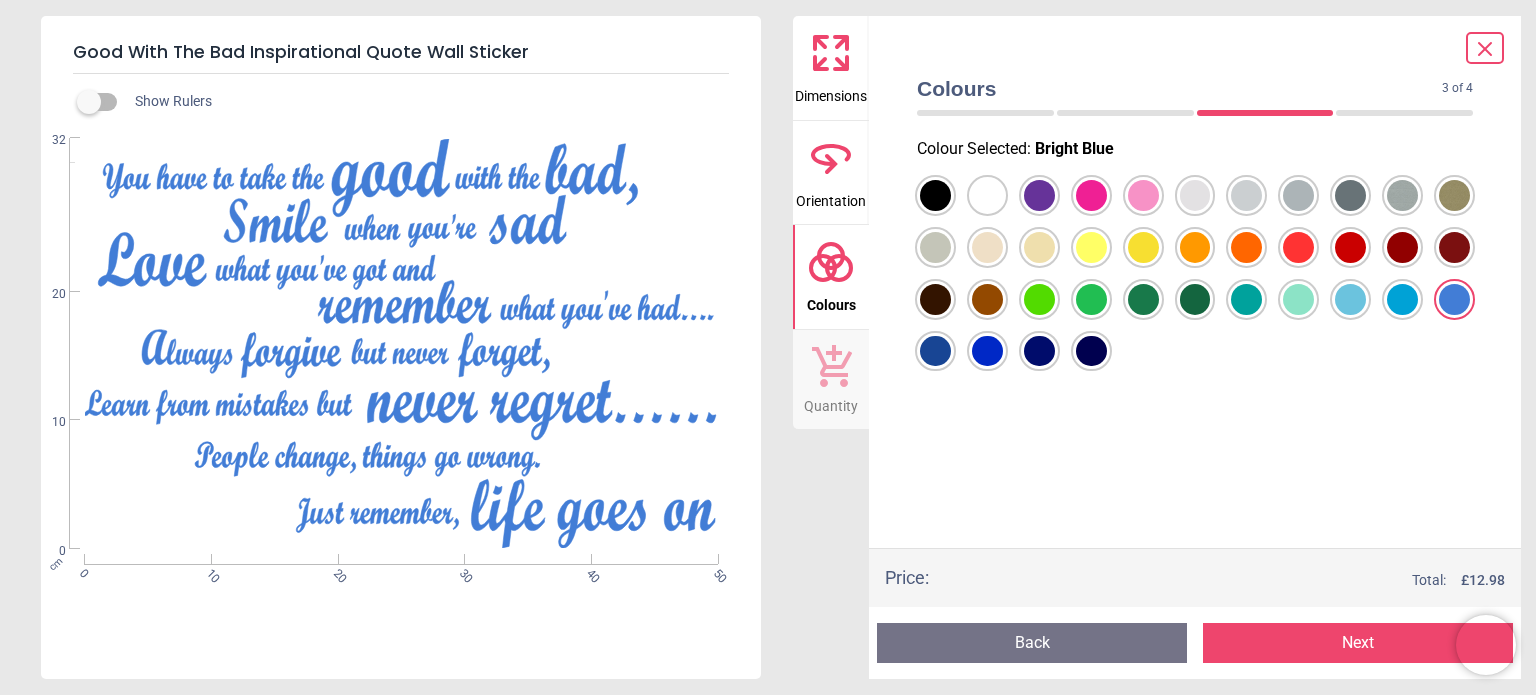 click at bounding box center [935, 195] 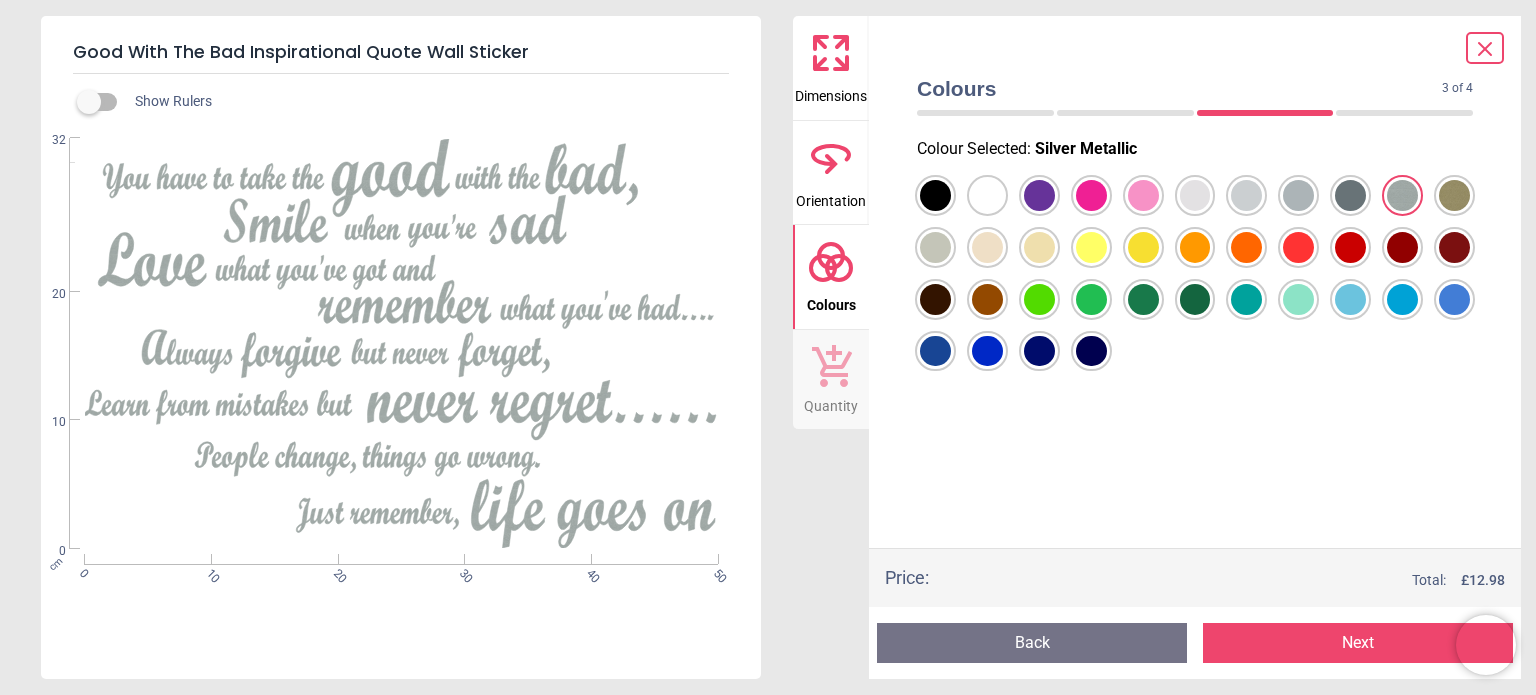 click at bounding box center [935, 195] 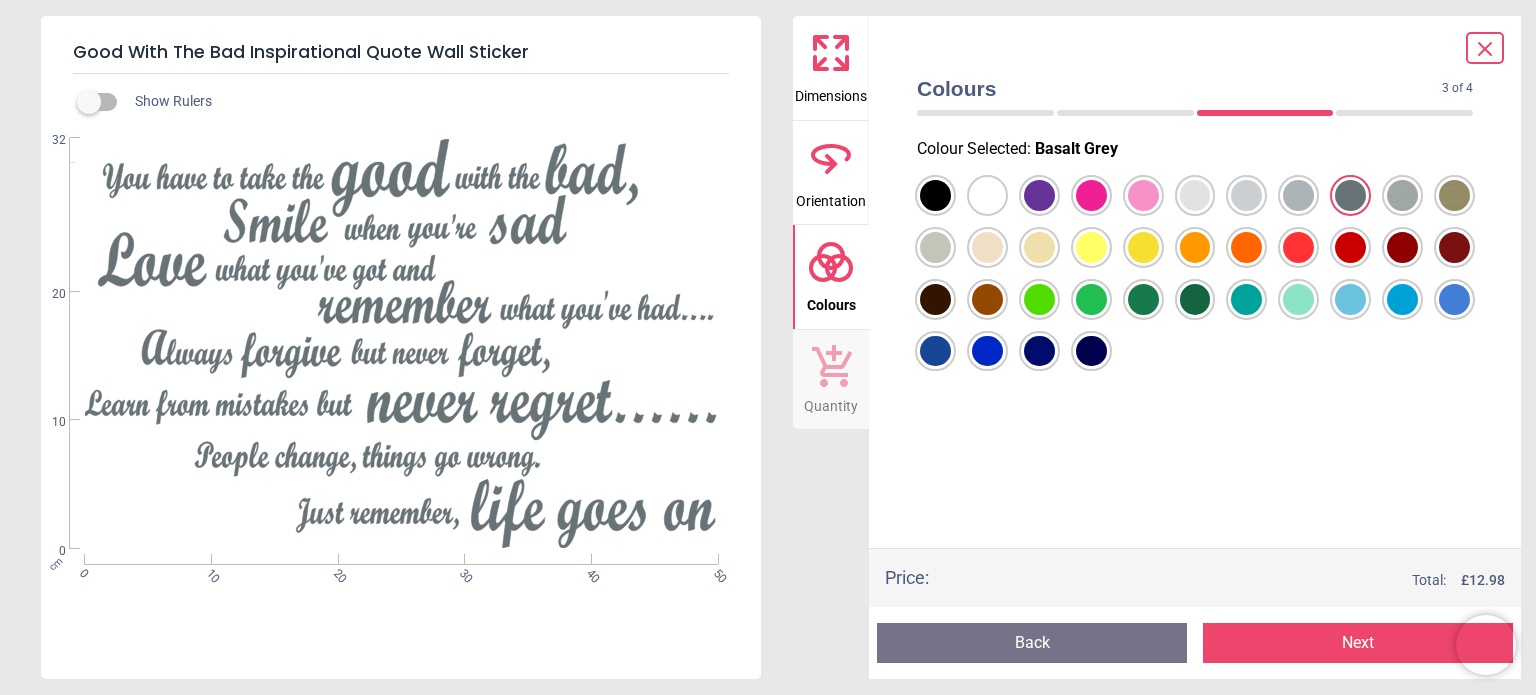 click at bounding box center (935, 195) 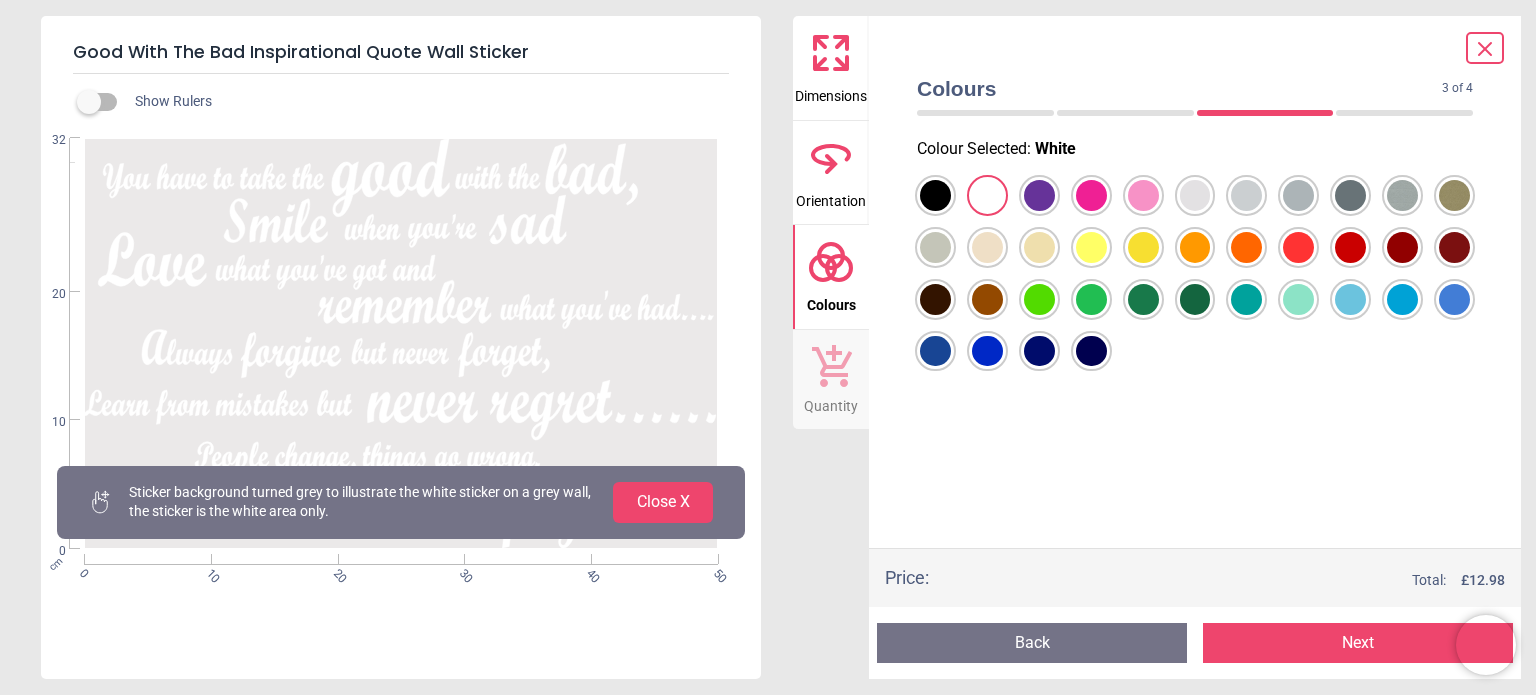click at bounding box center [935, 195] 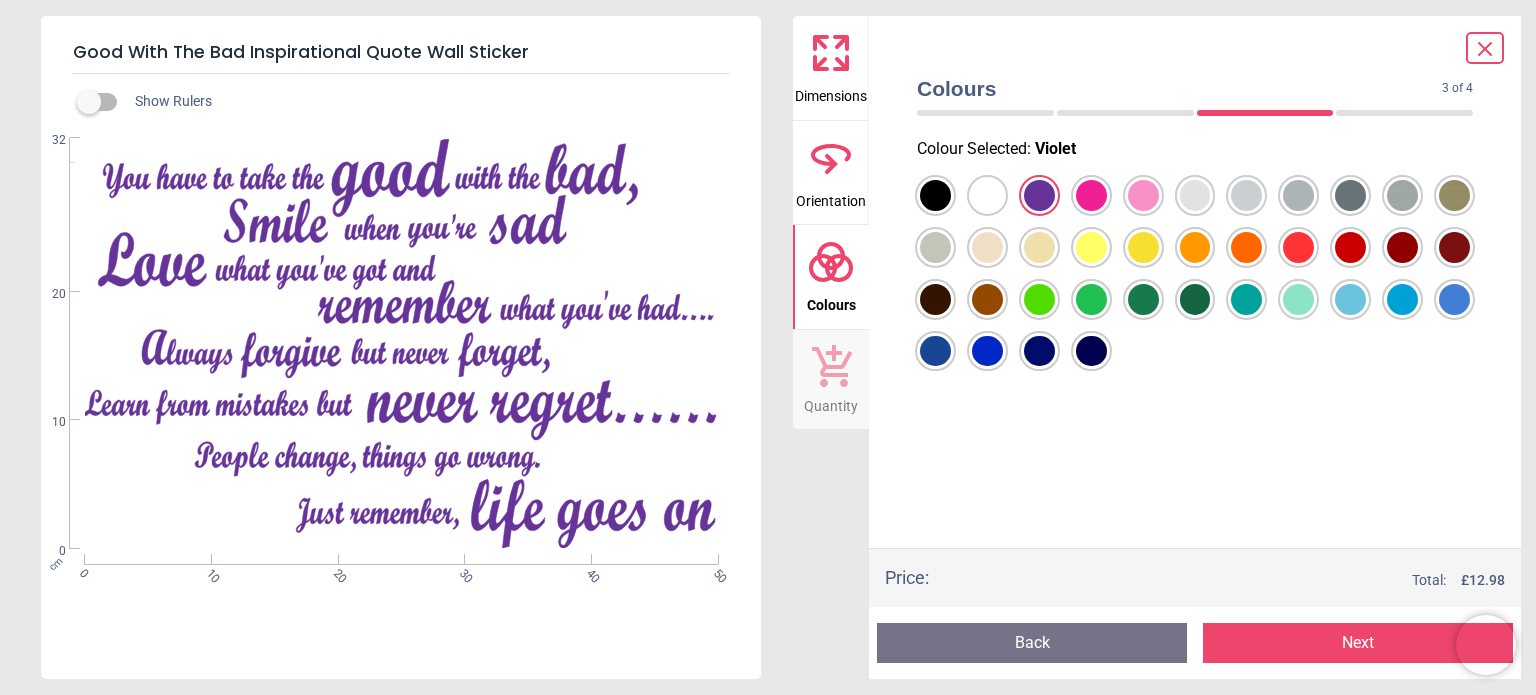 click at bounding box center (935, 195) 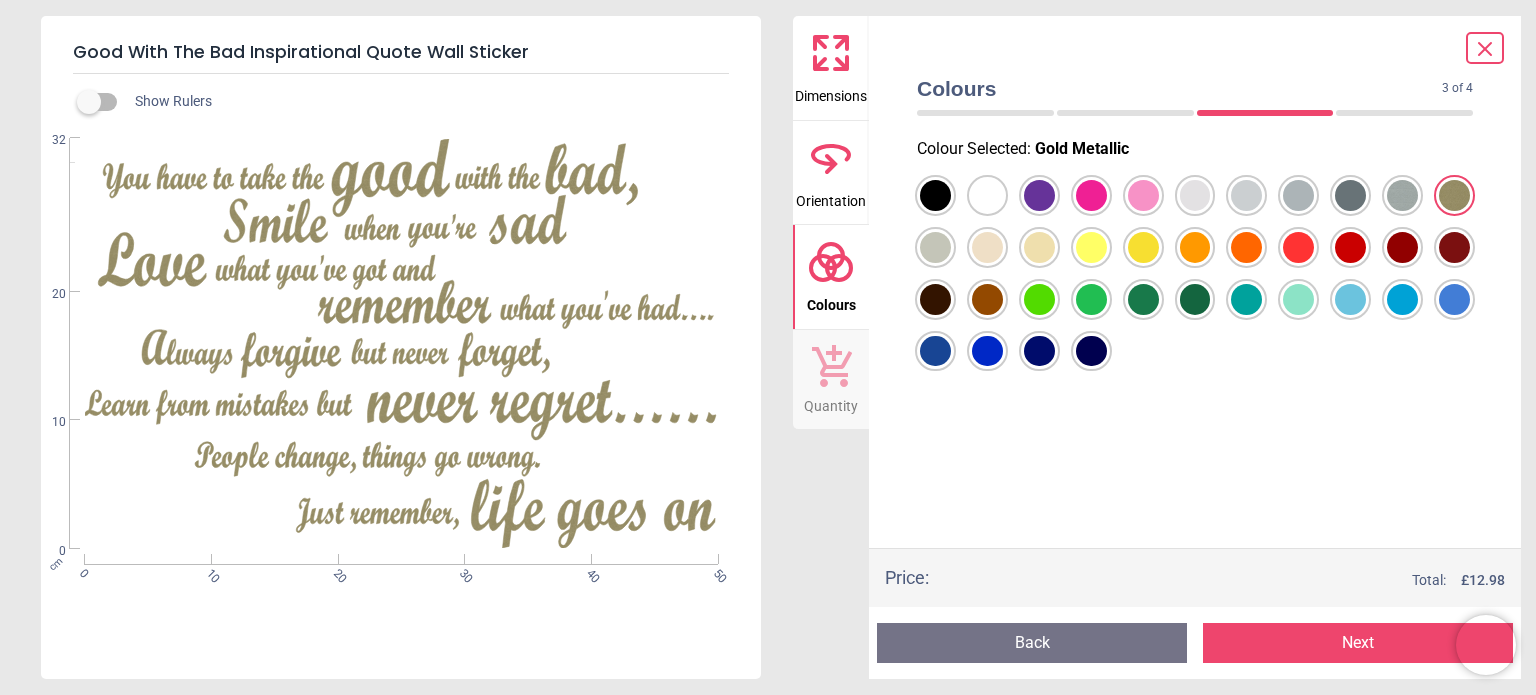 click at bounding box center [935, 195] 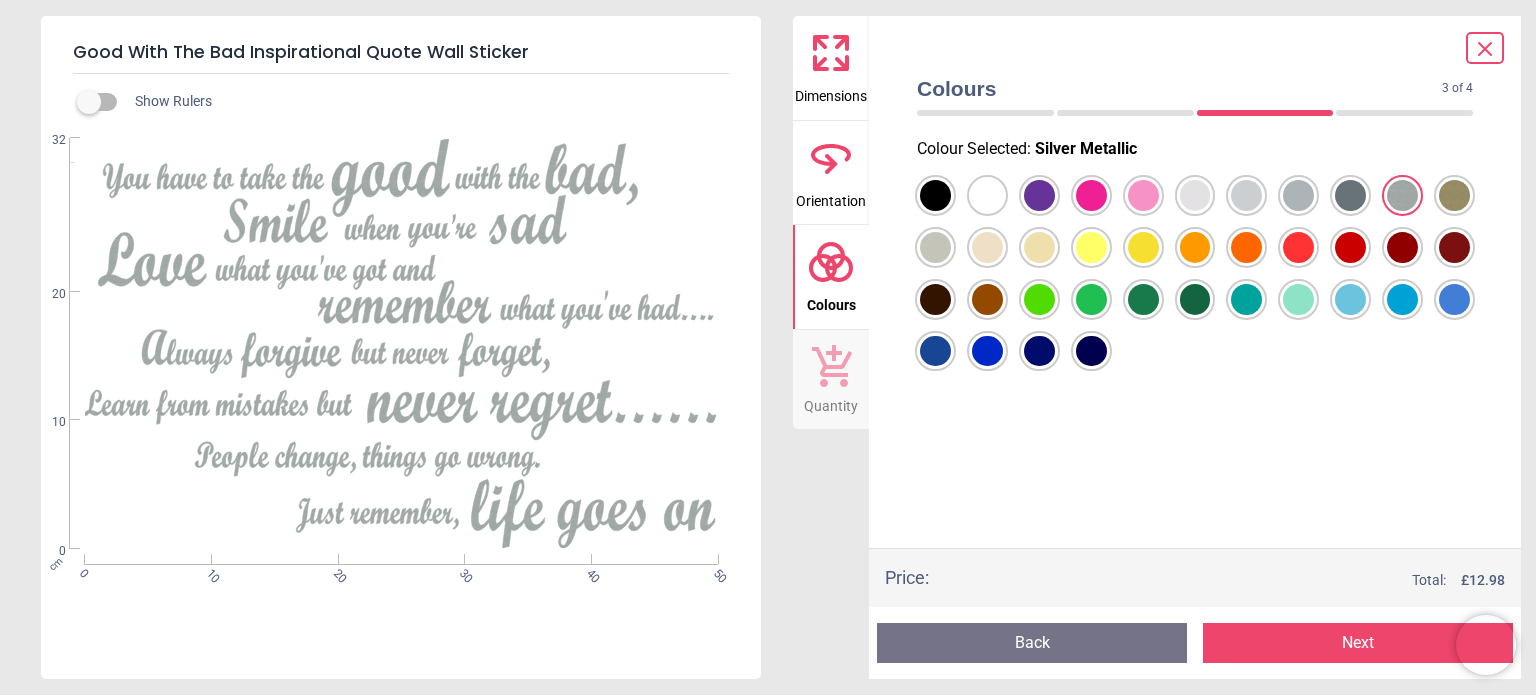 click at bounding box center (935, 195) 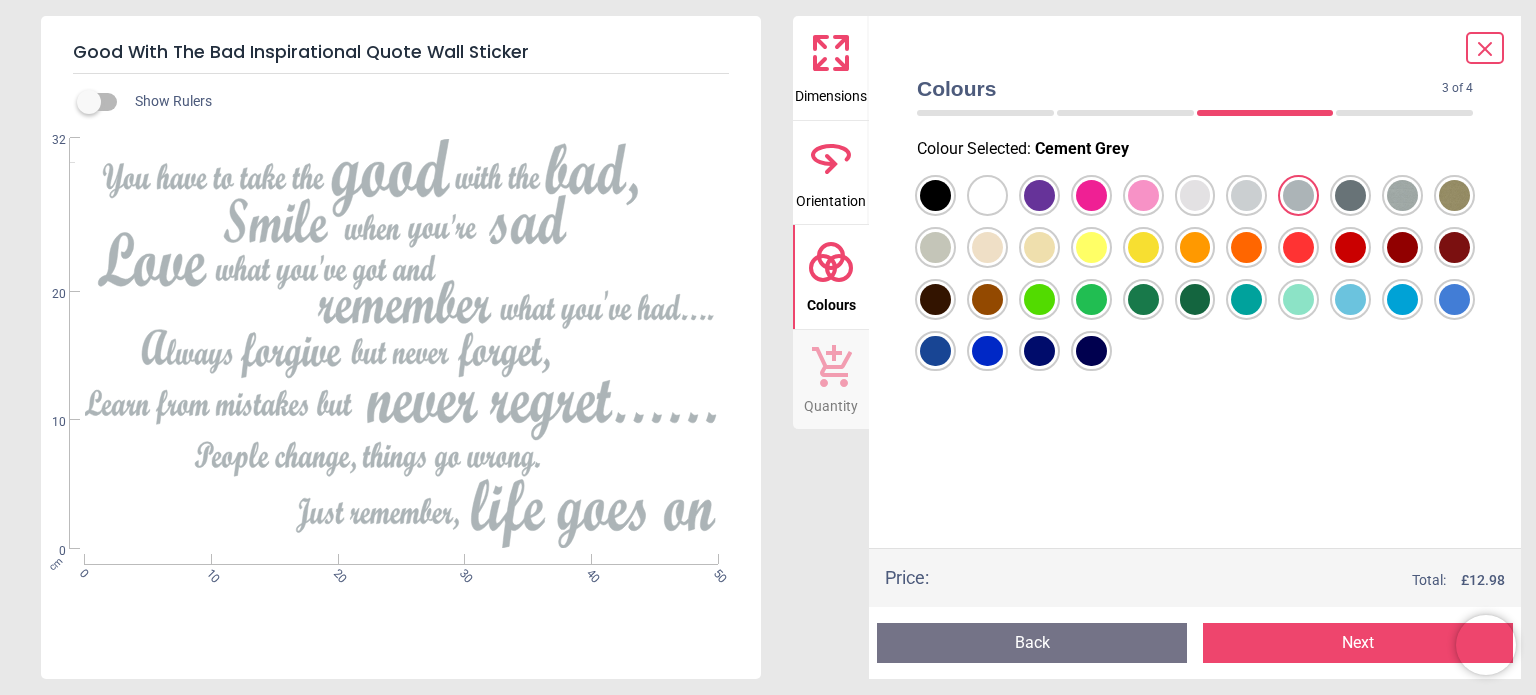 click at bounding box center [1298, 195] 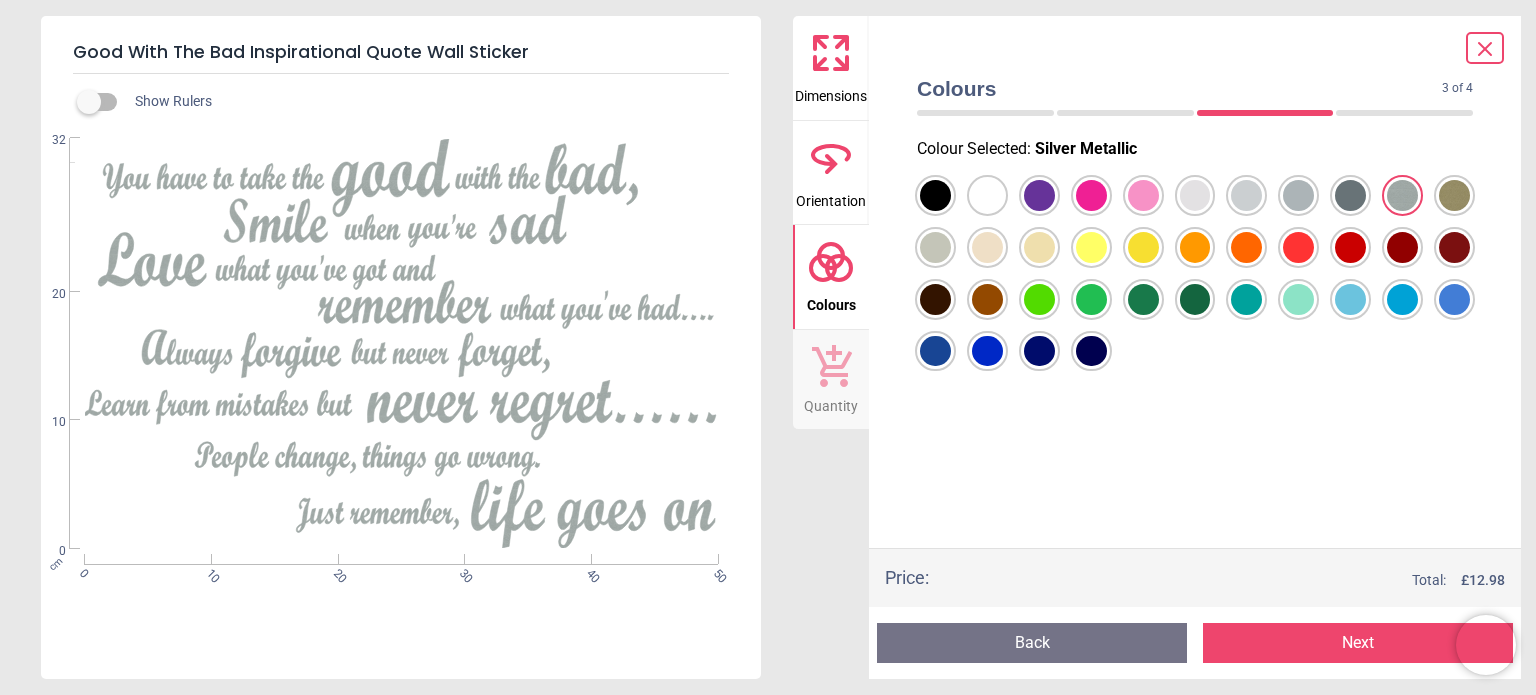 click at bounding box center (935, 195) 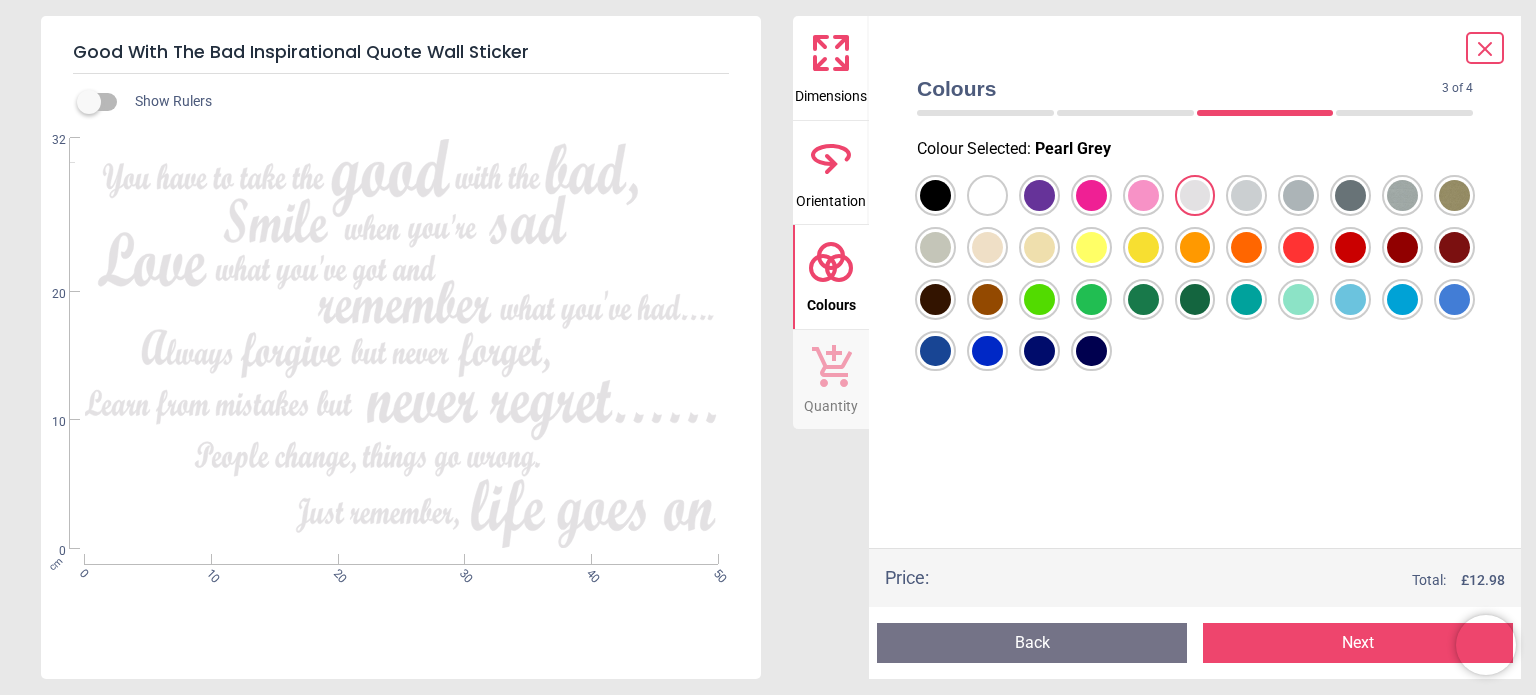 click at bounding box center (935, 195) 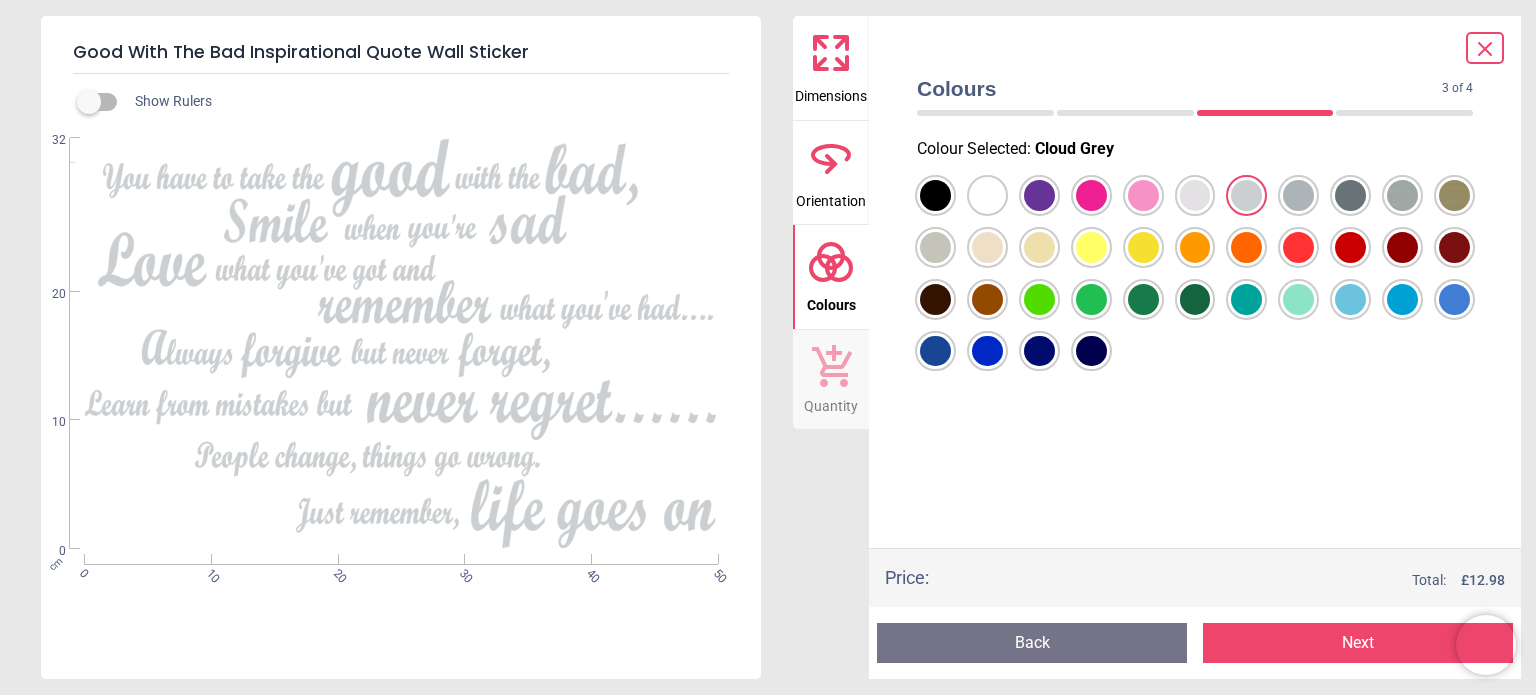 click at bounding box center [935, 195] 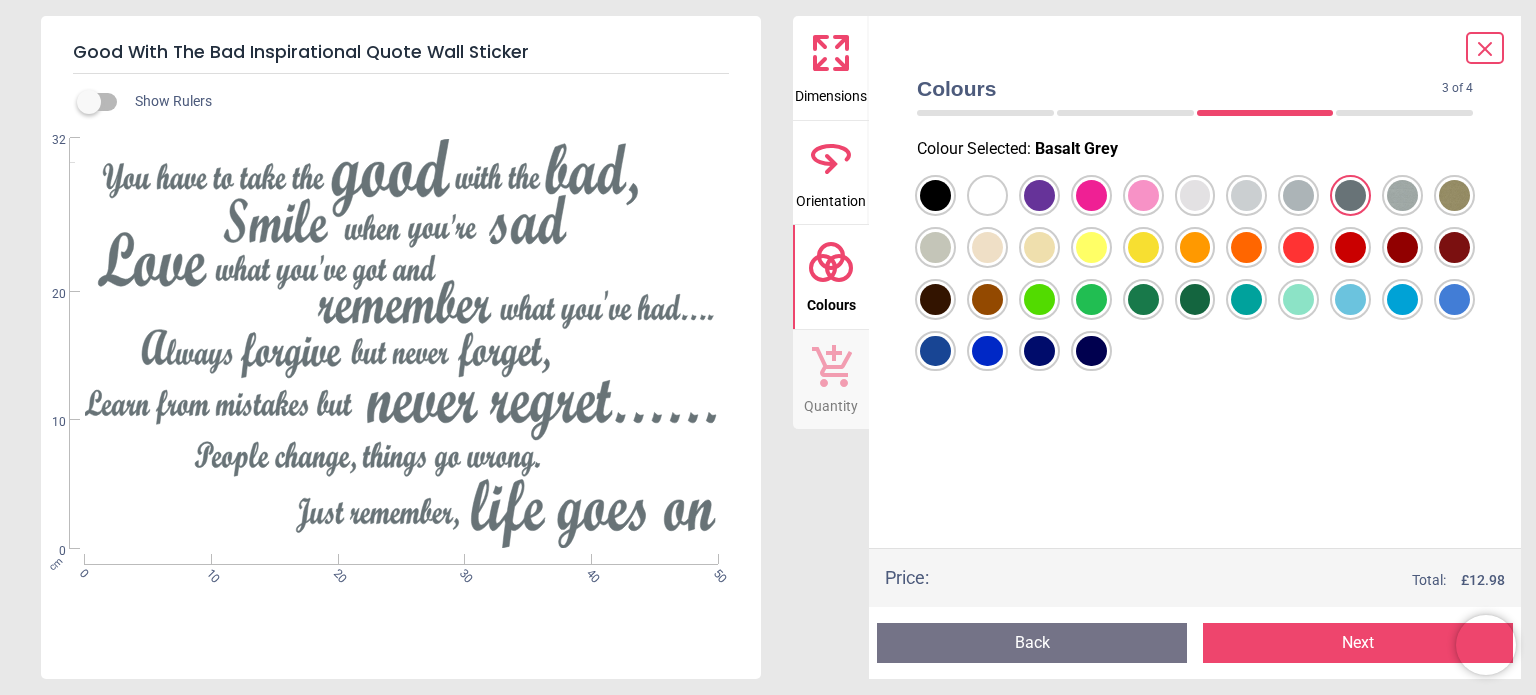 click at bounding box center (935, 195) 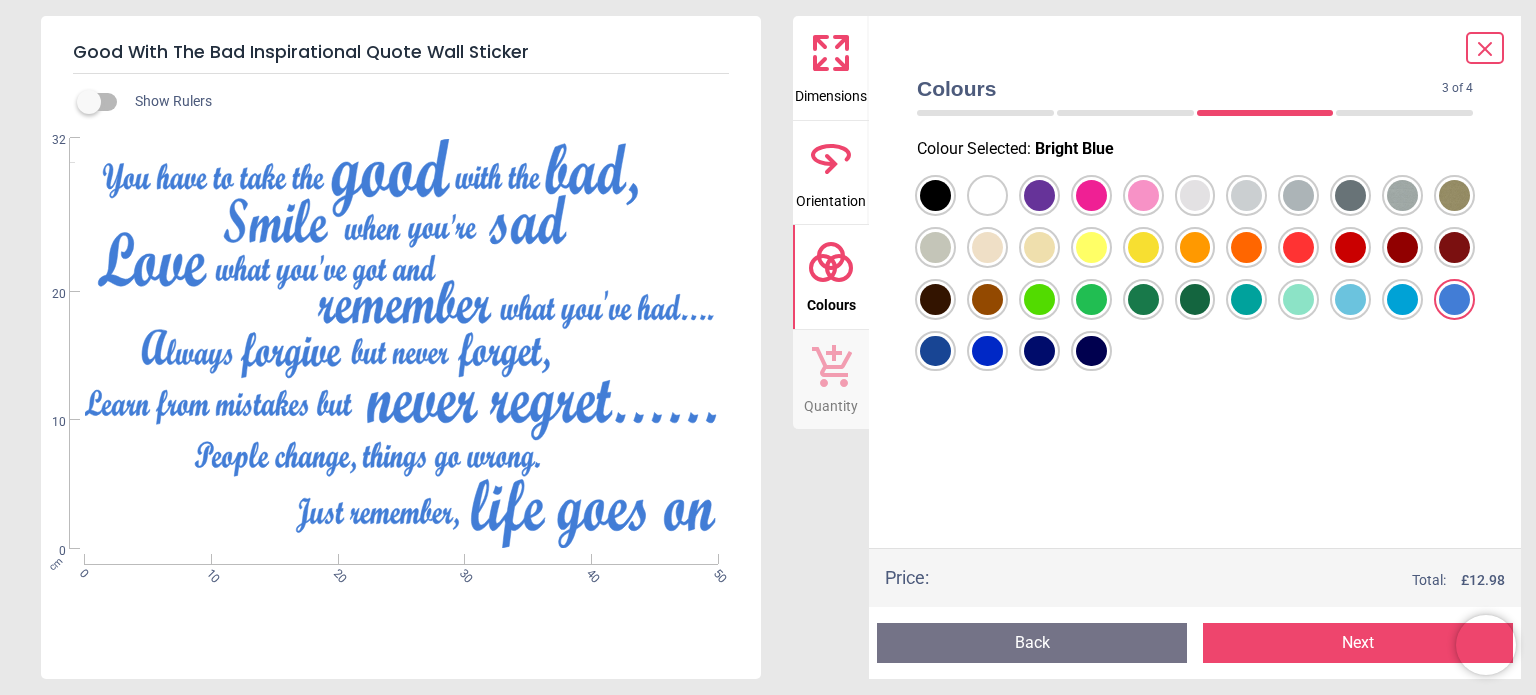 click at bounding box center (935, 195) 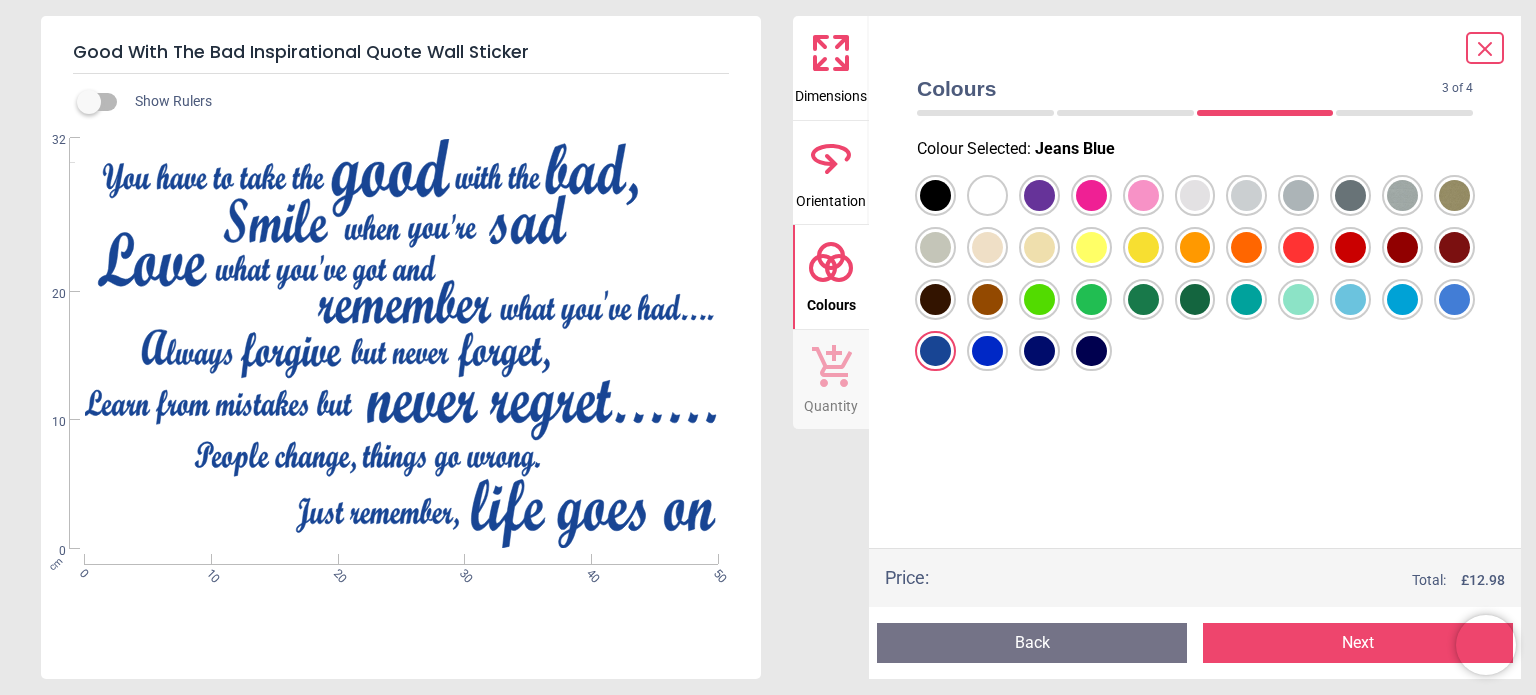 click at bounding box center (935, 195) 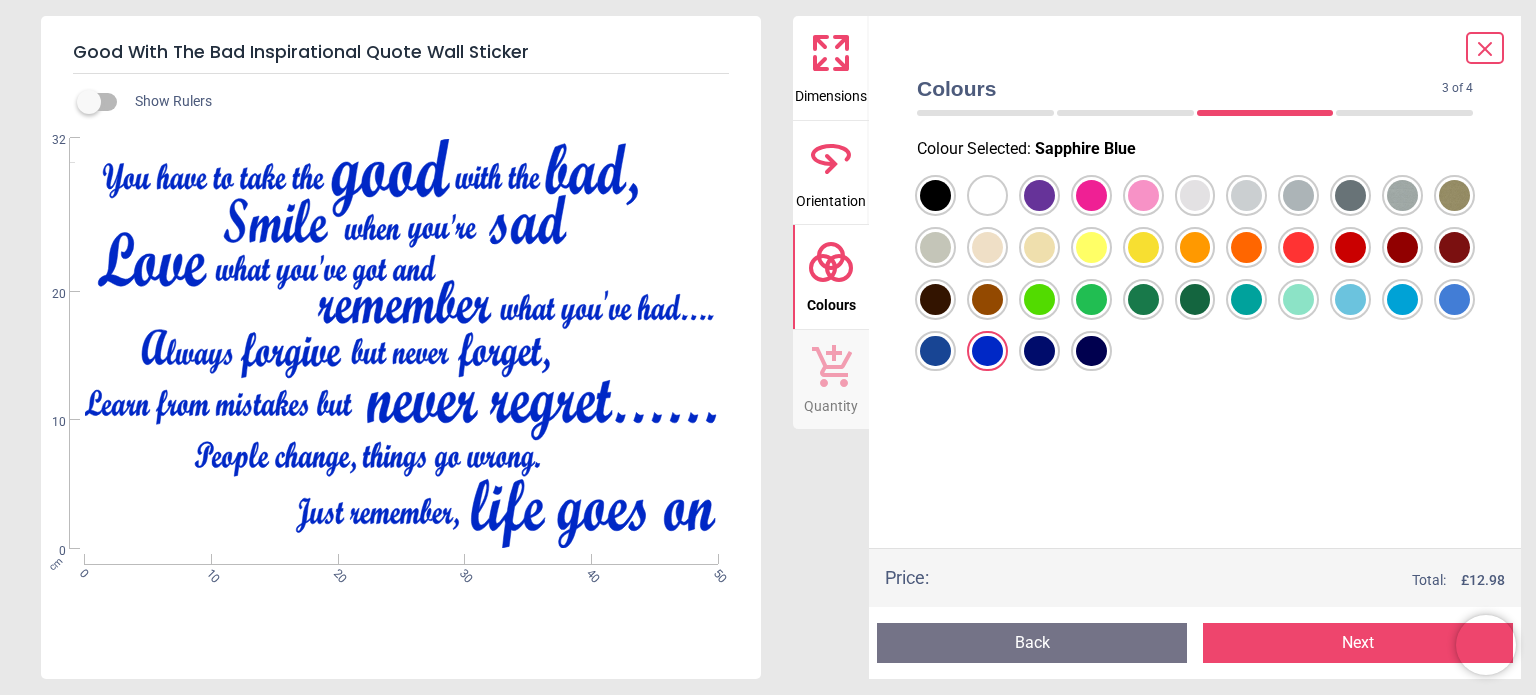 click at bounding box center (987, 351) 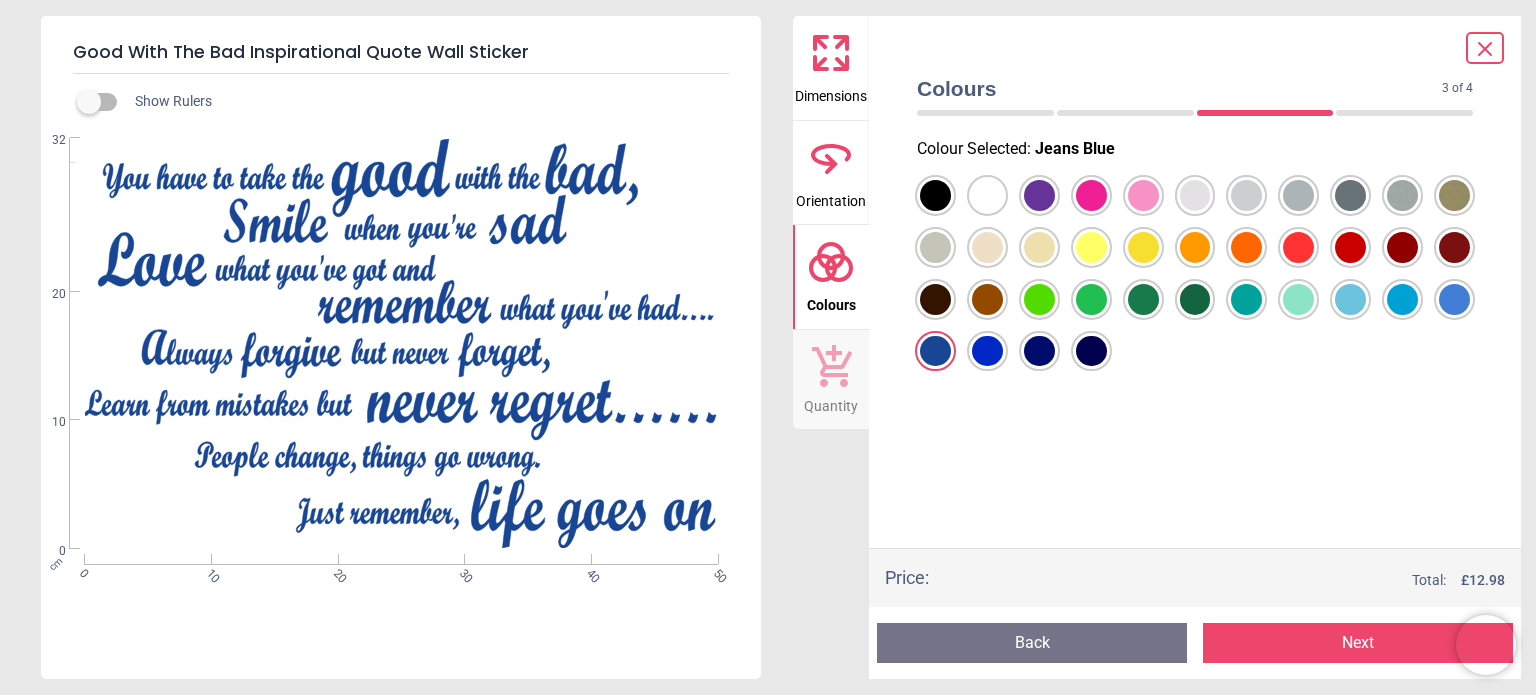 click at bounding box center (935, 195) 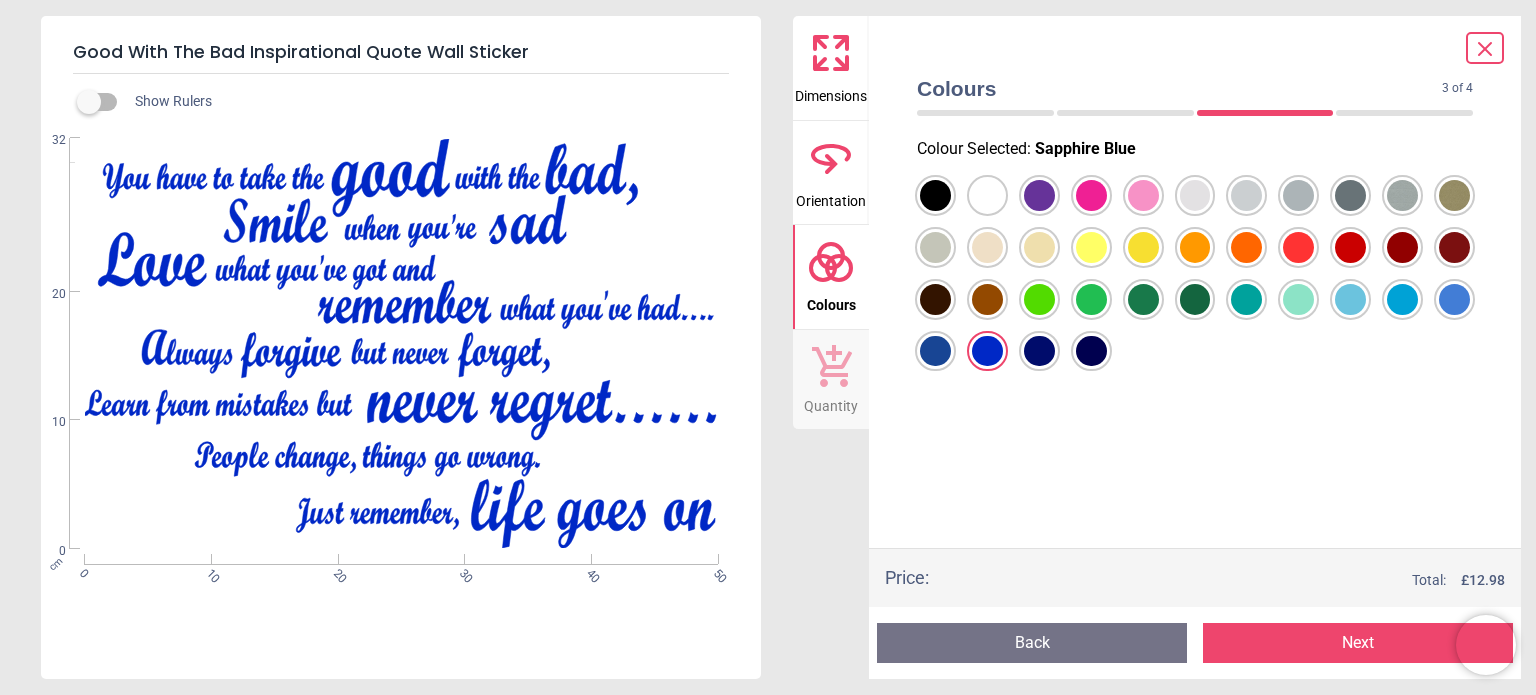 click at bounding box center [935, 195] 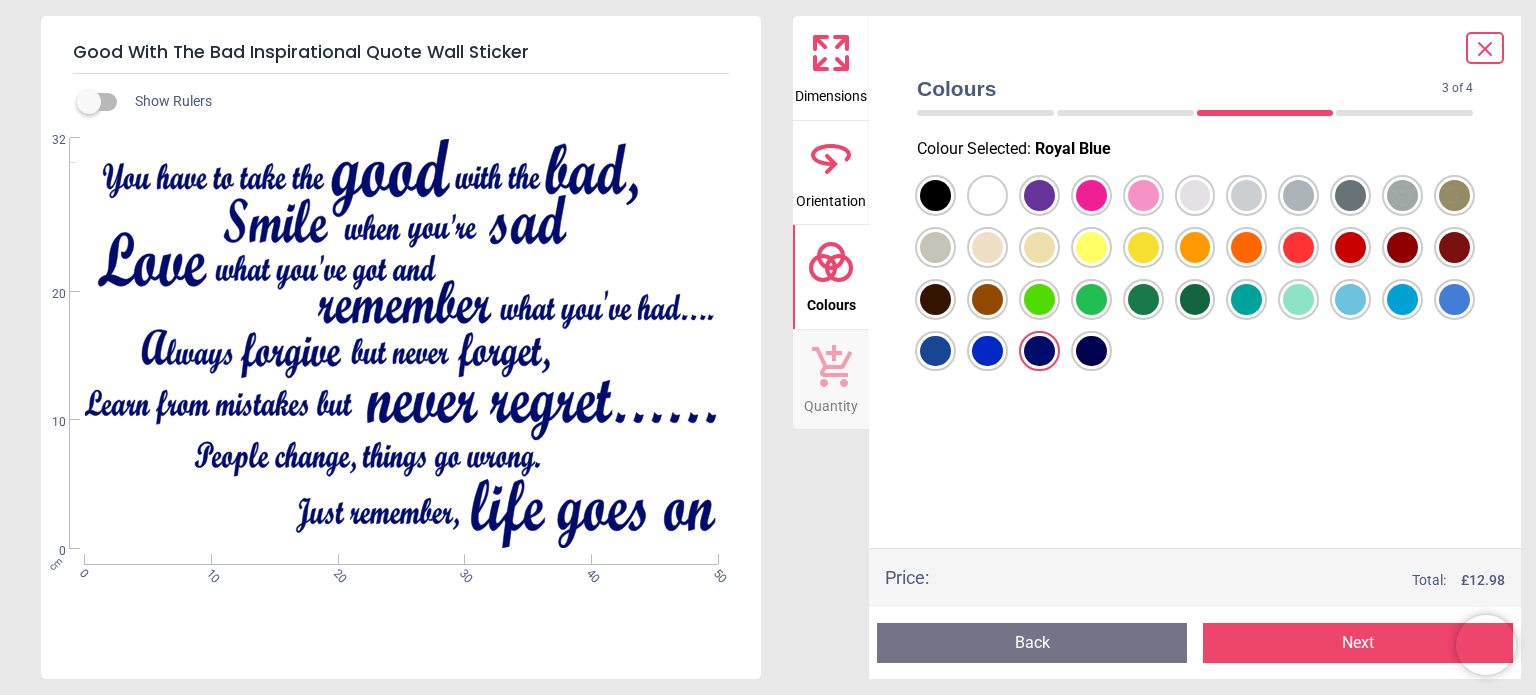 click at bounding box center [935, 195] 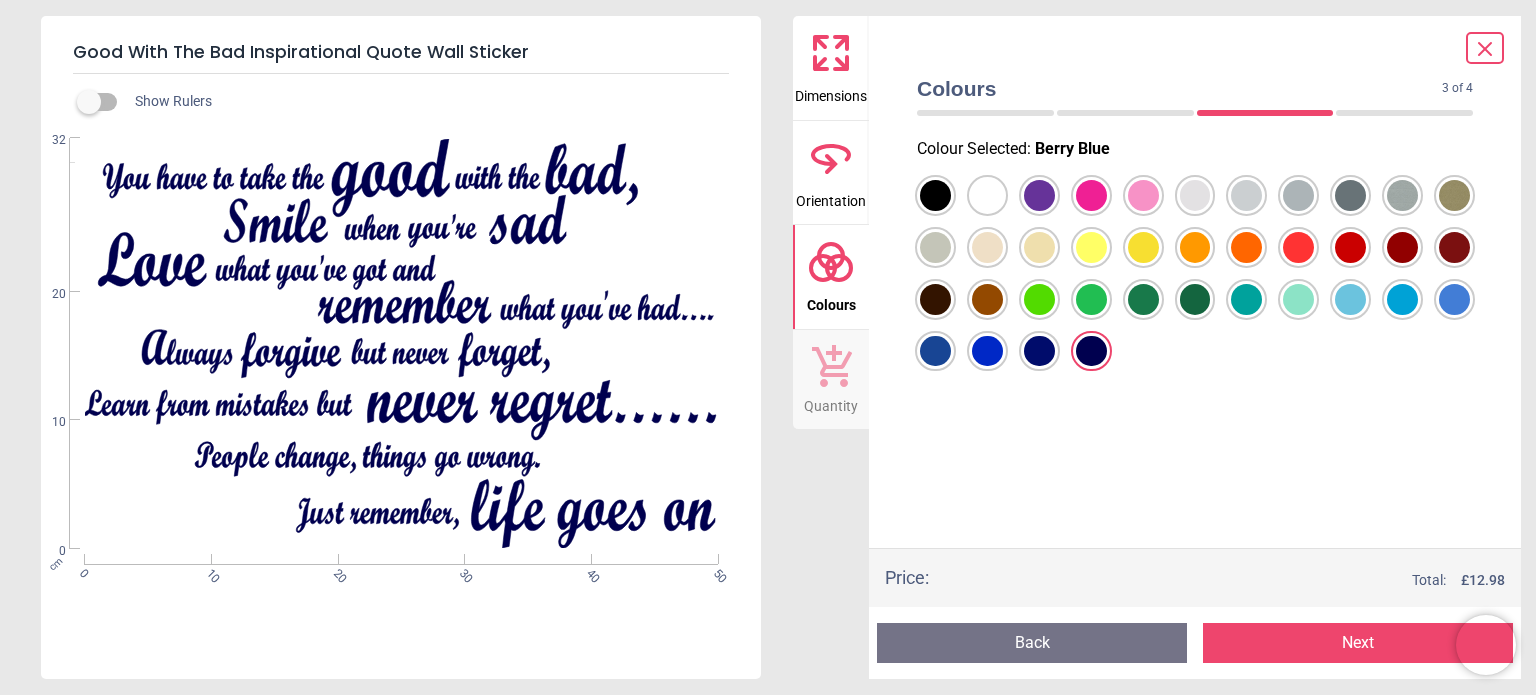 click at bounding box center (935, 195) 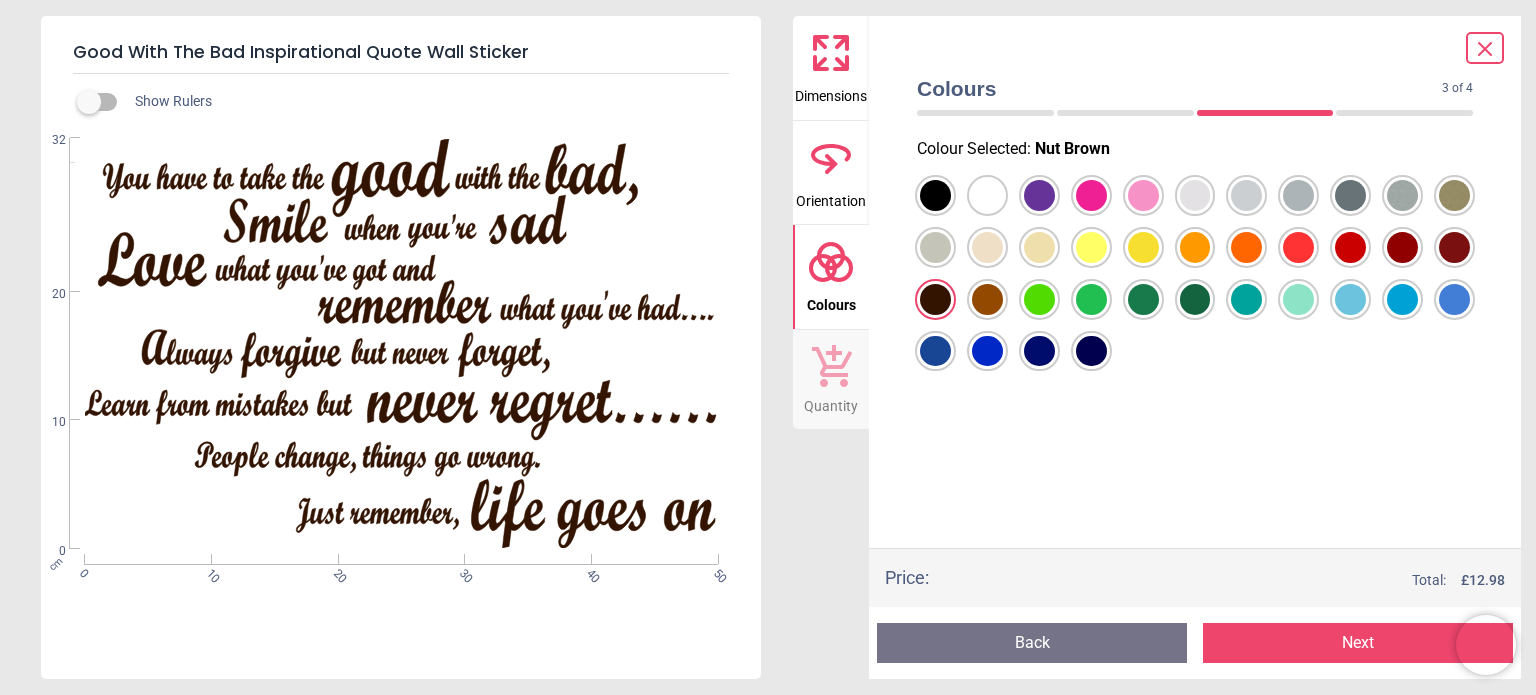 click on "Next" at bounding box center [1358, 643] 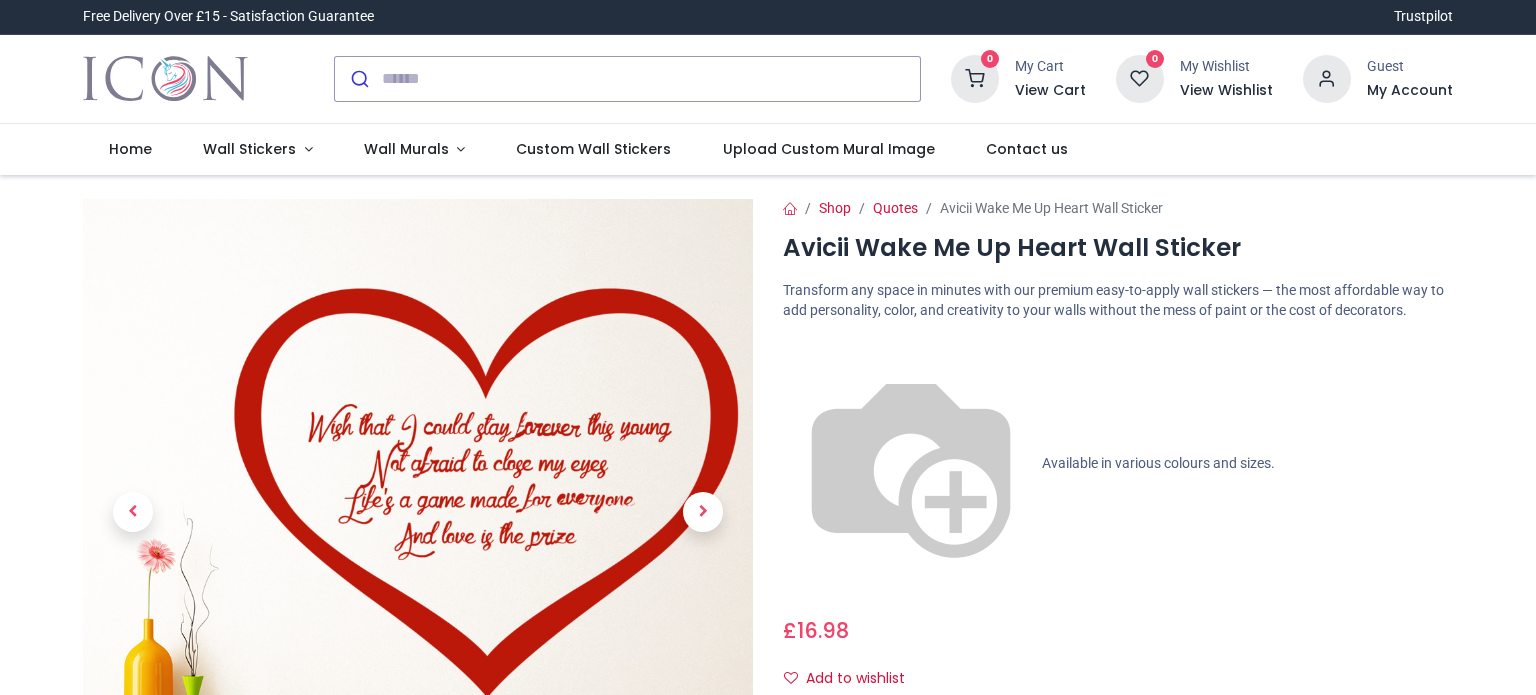 scroll, scrollTop: 0, scrollLeft: 0, axis: both 